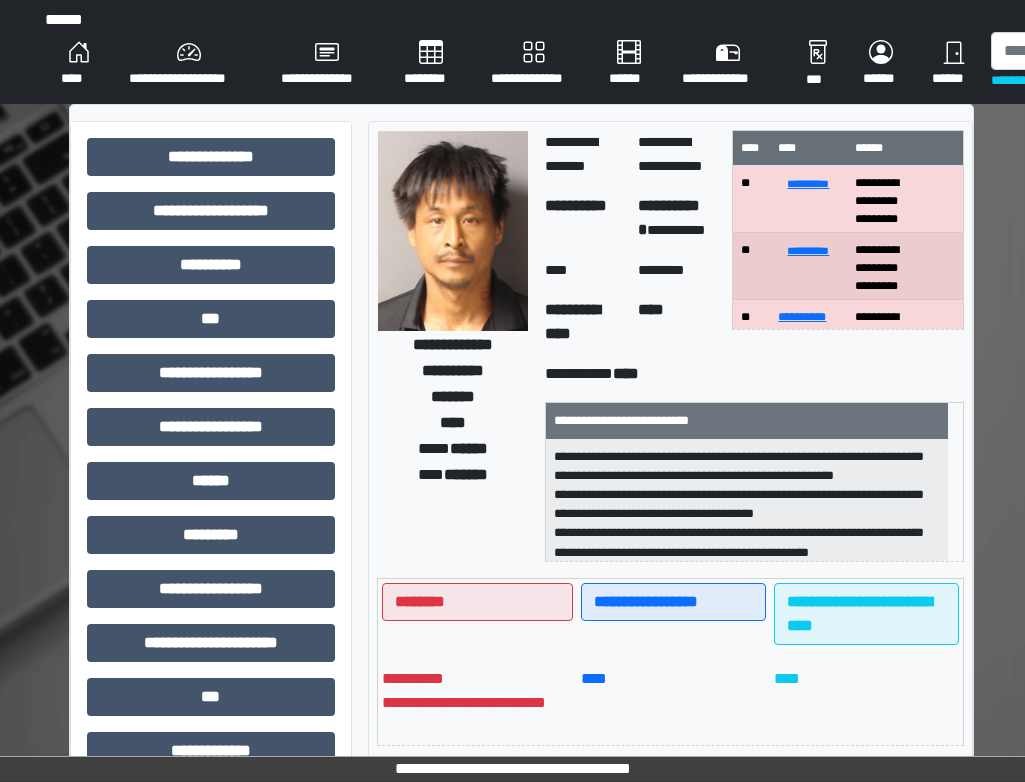scroll, scrollTop: 0, scrollLeft: 0, axis: both 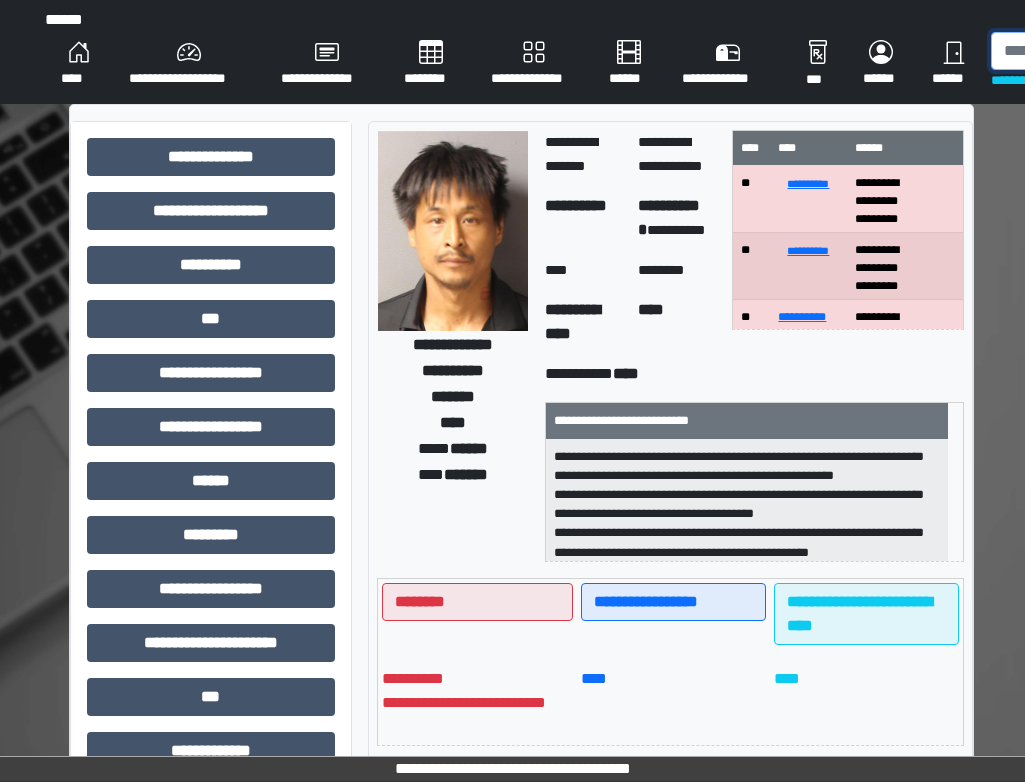 click at bounding box center [1094, 51] 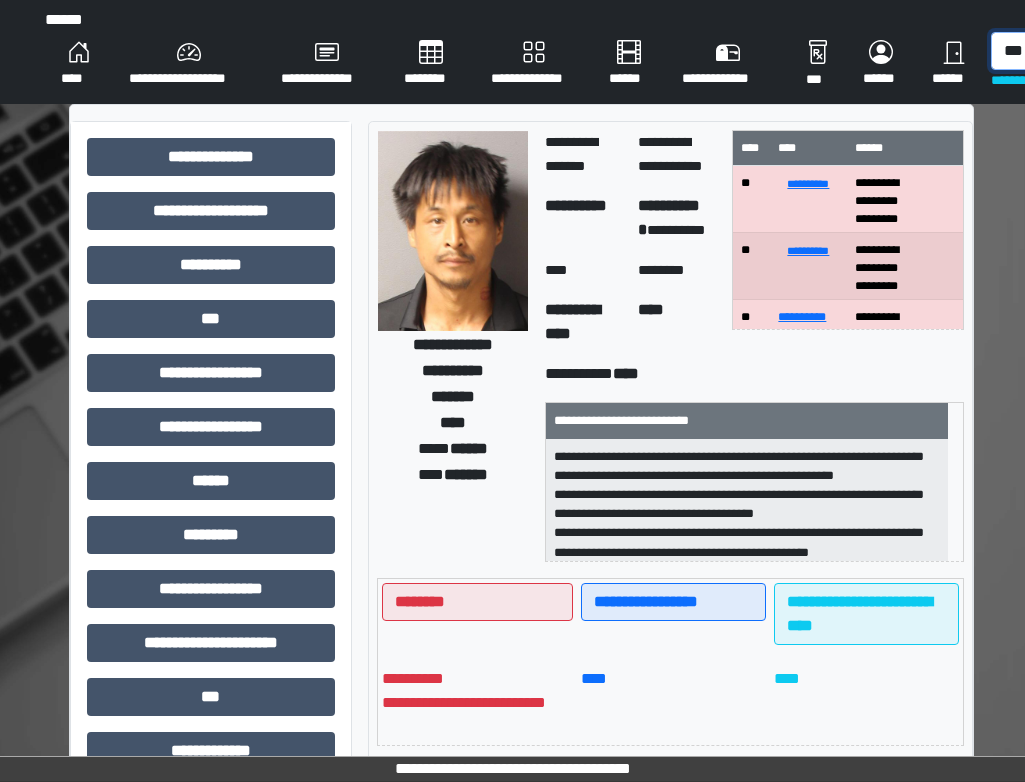 scroll, scrollTop: 0, scrollLeft: 5, axis: horizontal 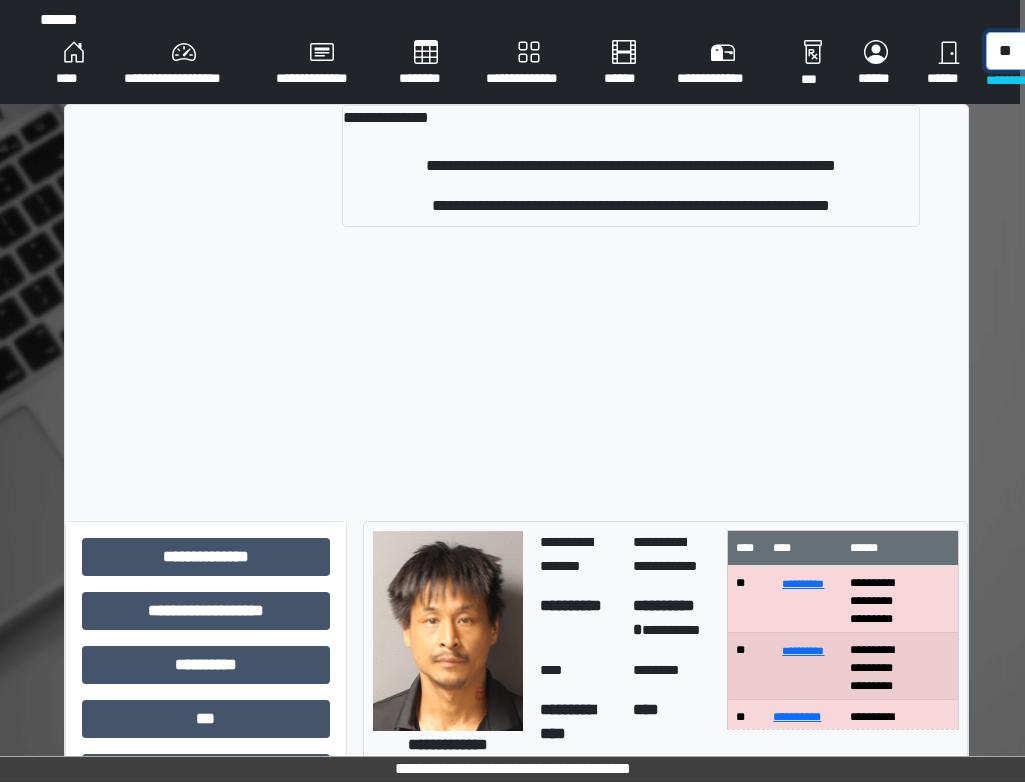 type on "*" 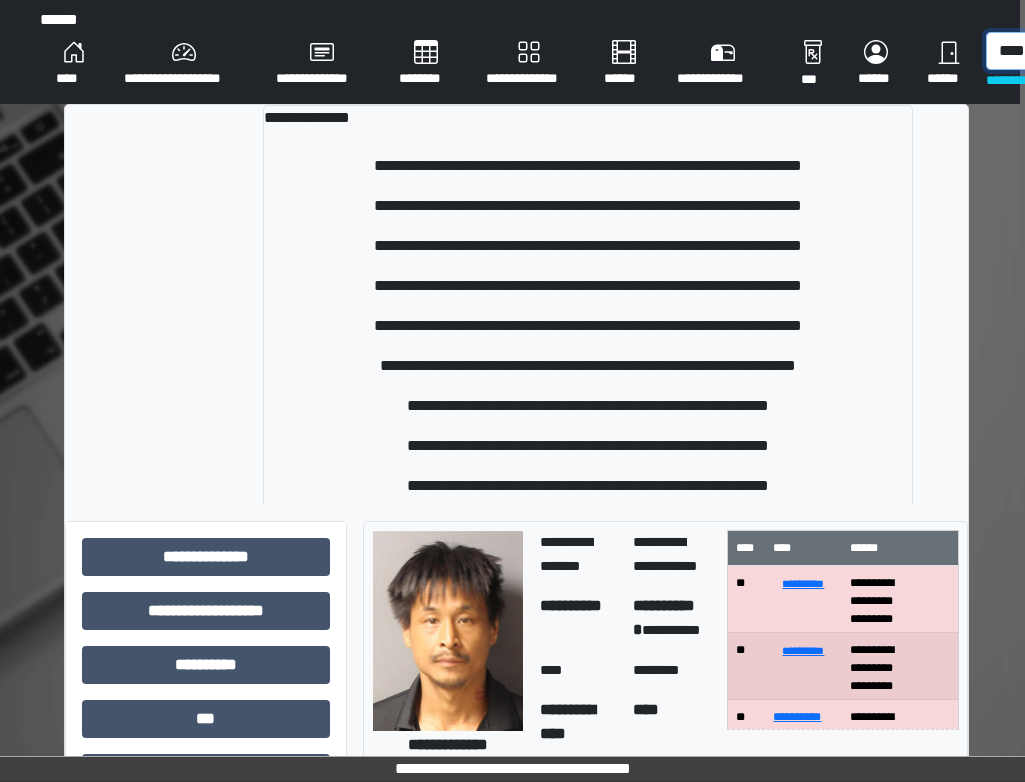 scroll, scrollTop: 0, scrollLeft: 10, axis: horizontal 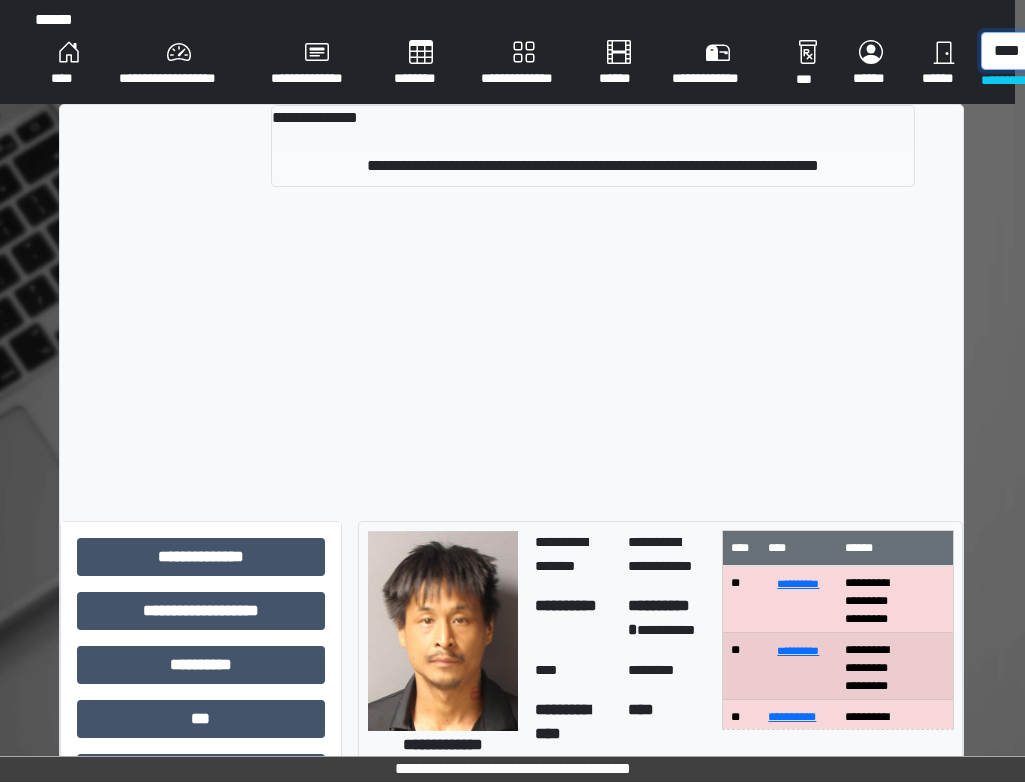 type on "****" 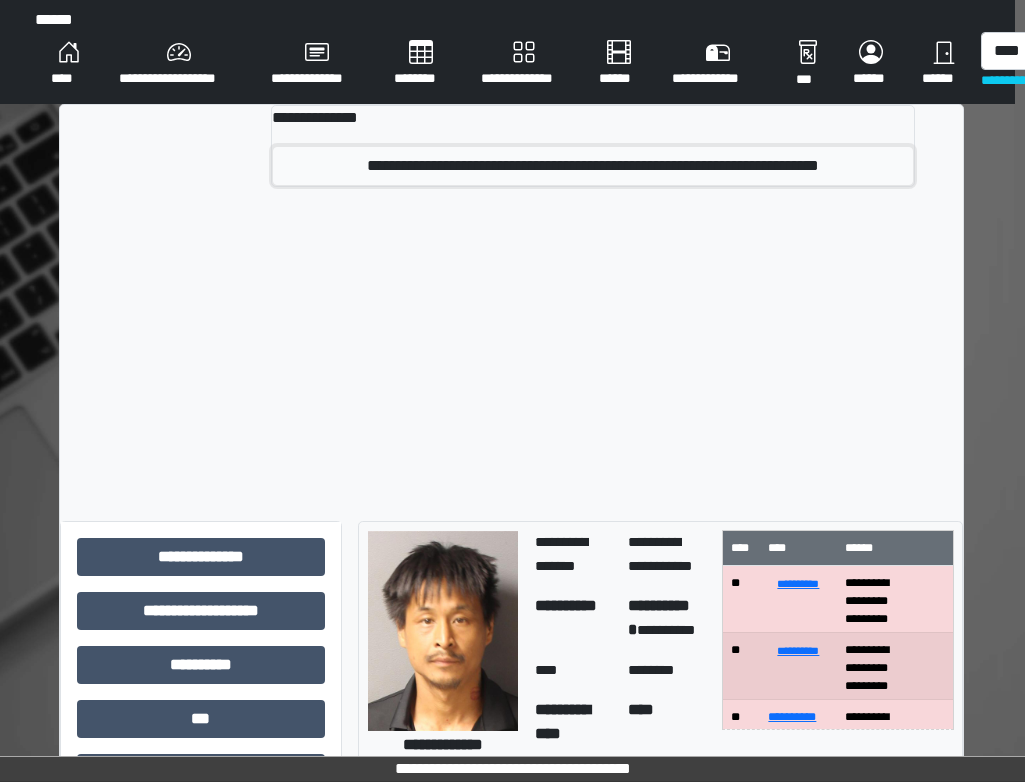 click on "**********" at bounding box center (593, 166) 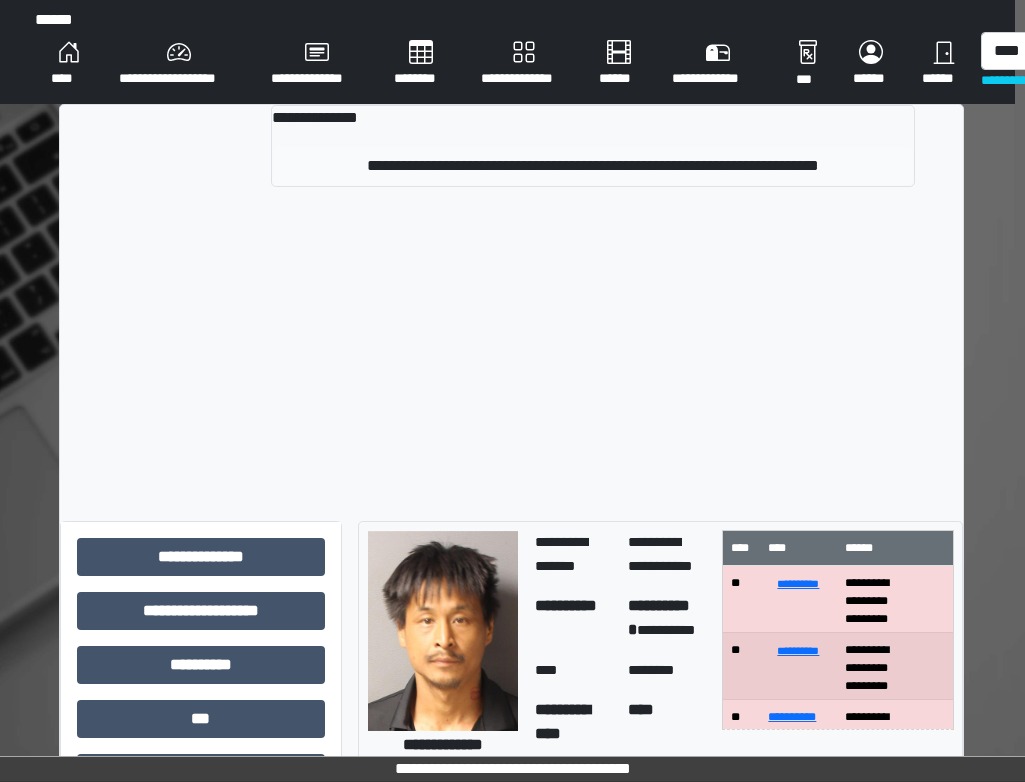 type 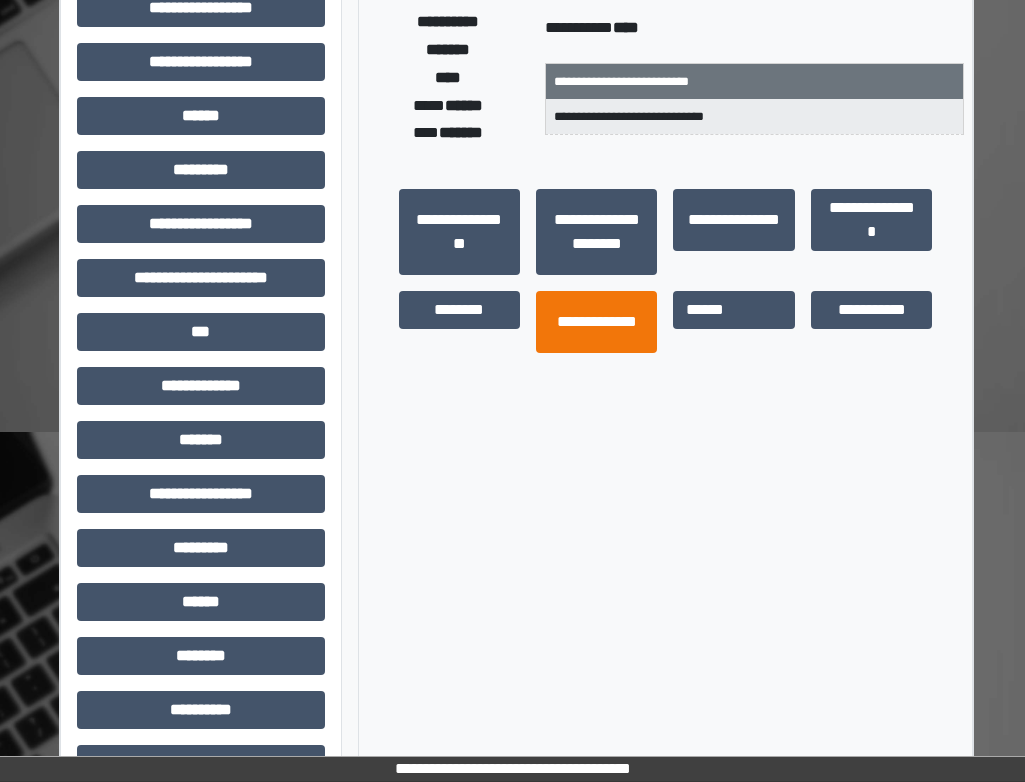 scroll, scrollTop: 400, scrollLeft: 10, axis: both 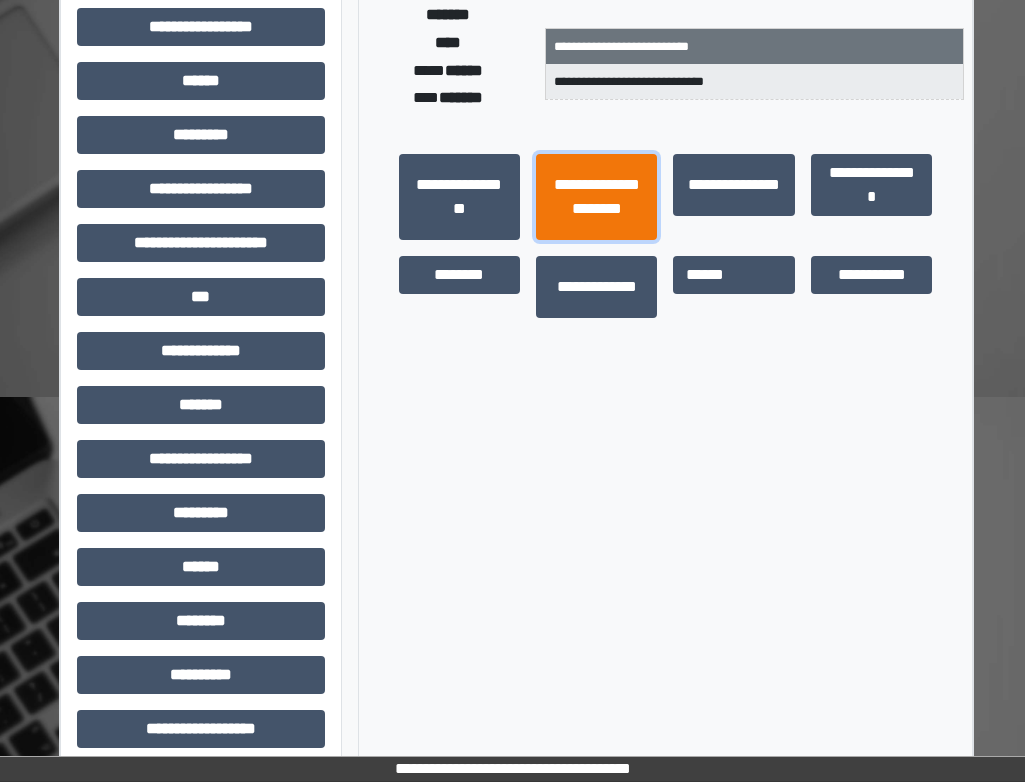 click on "**********" at bounding box center (596, 197) 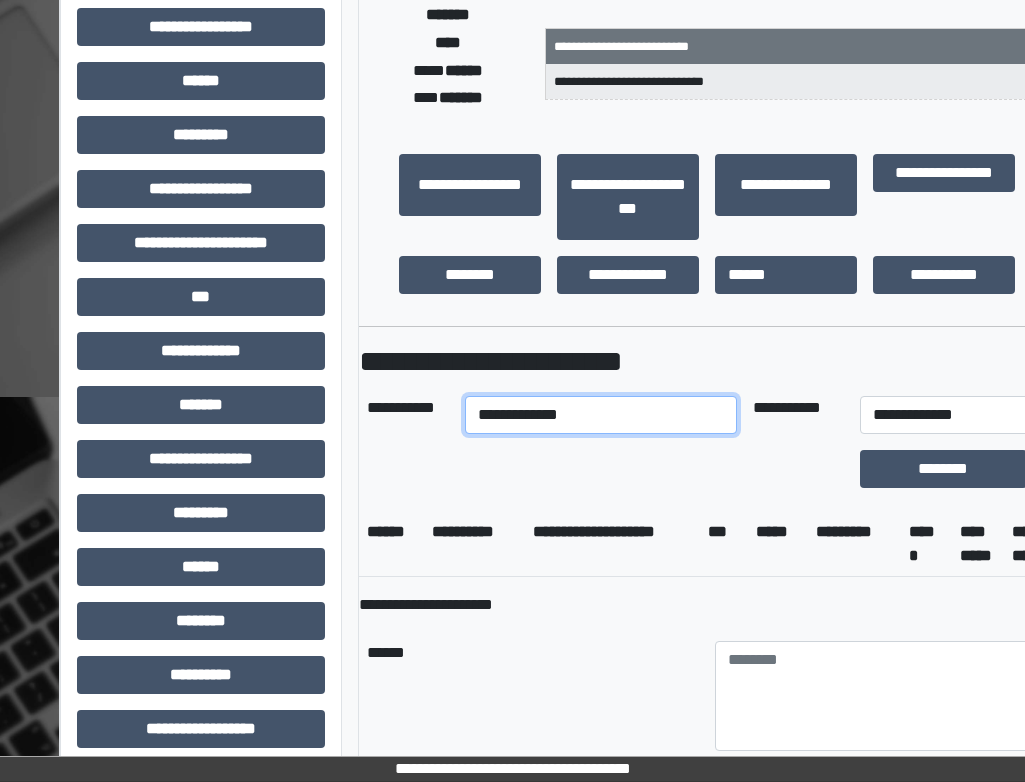 drag, startPoint x: 575, startPoint y: 397, endPoint x: 579, endPoint y: 422, distance: 25.317978 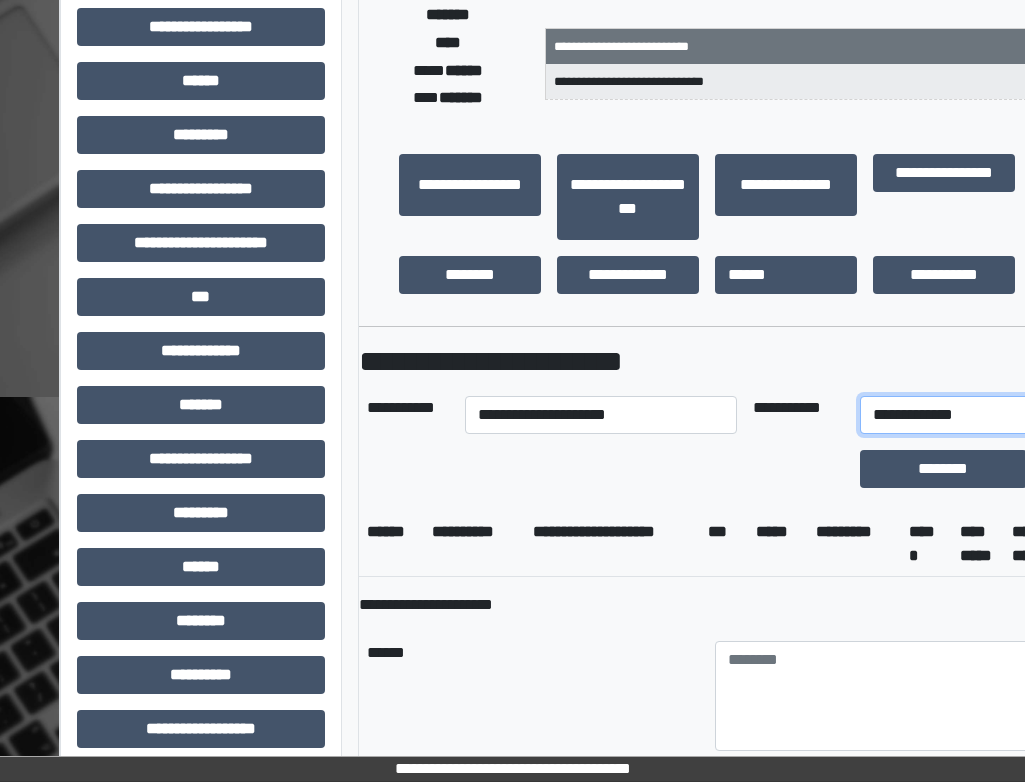 click on "**********" at bounding box center (953, 415) 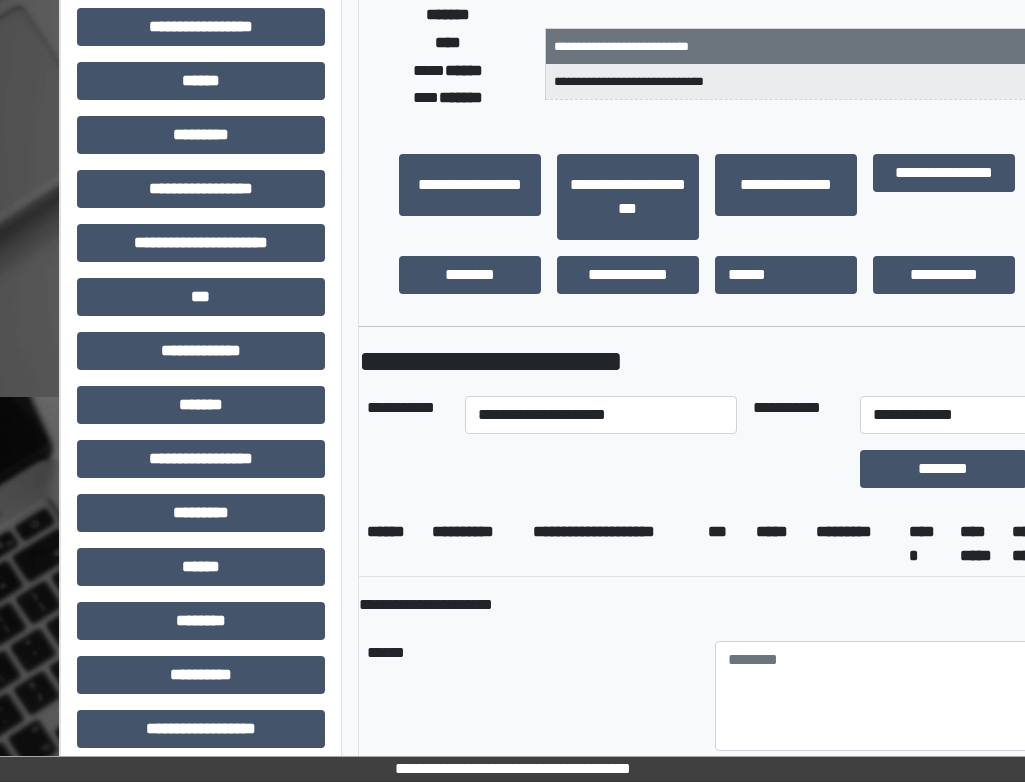 click on "**********" at bounding box center [707, 605] 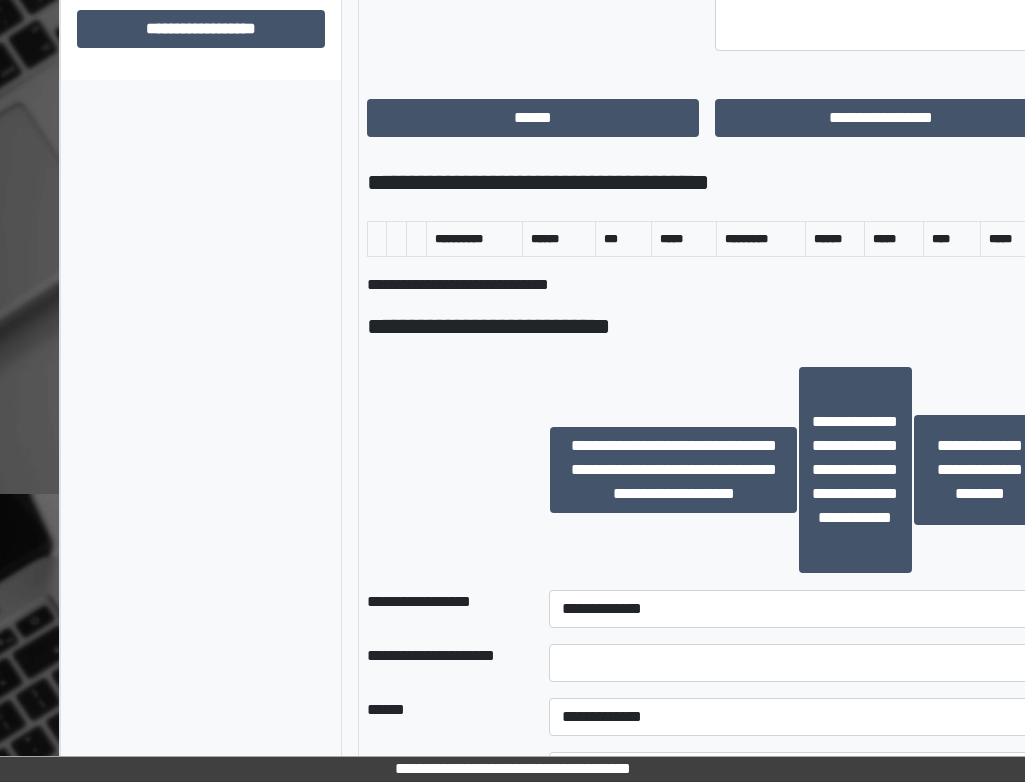 click at bounding box center (797, 663) 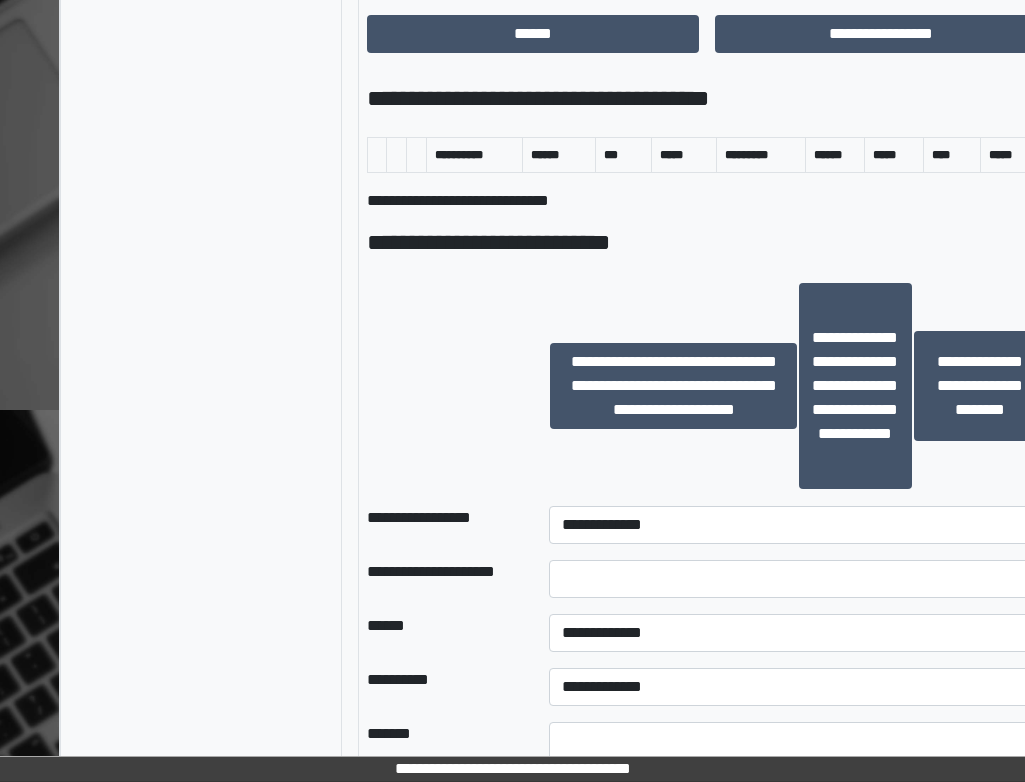 scroll, scrollTop: 1300, scrollLeft: 10, axis: both 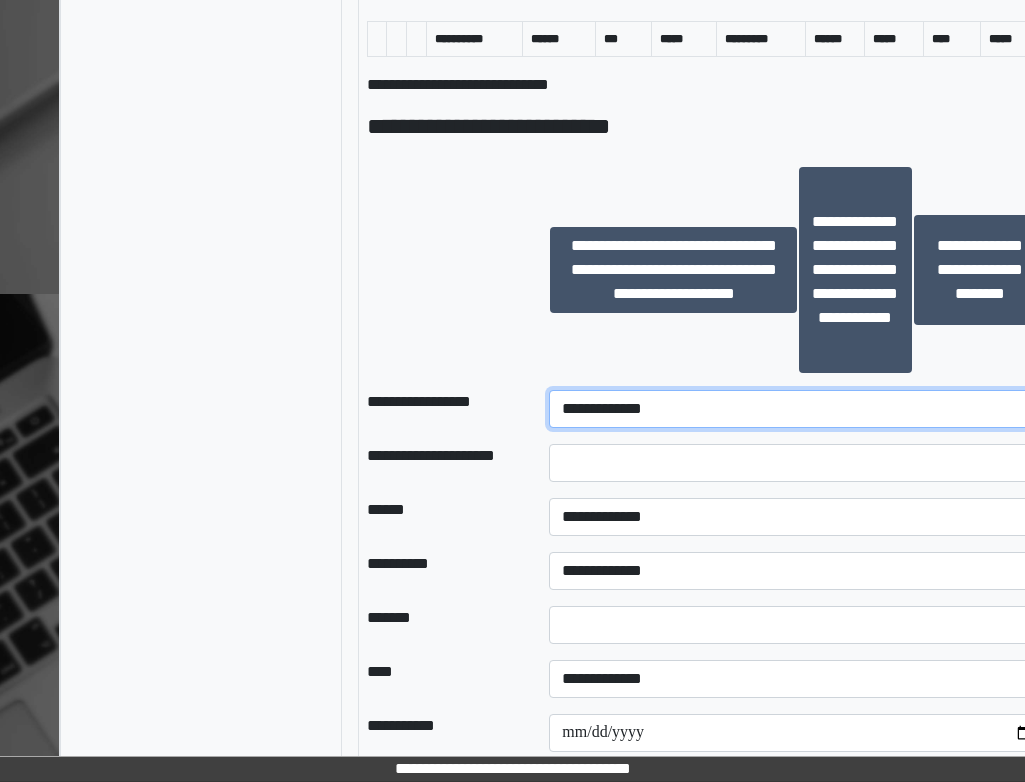 click on "**********" at bounding box center (797, 409) 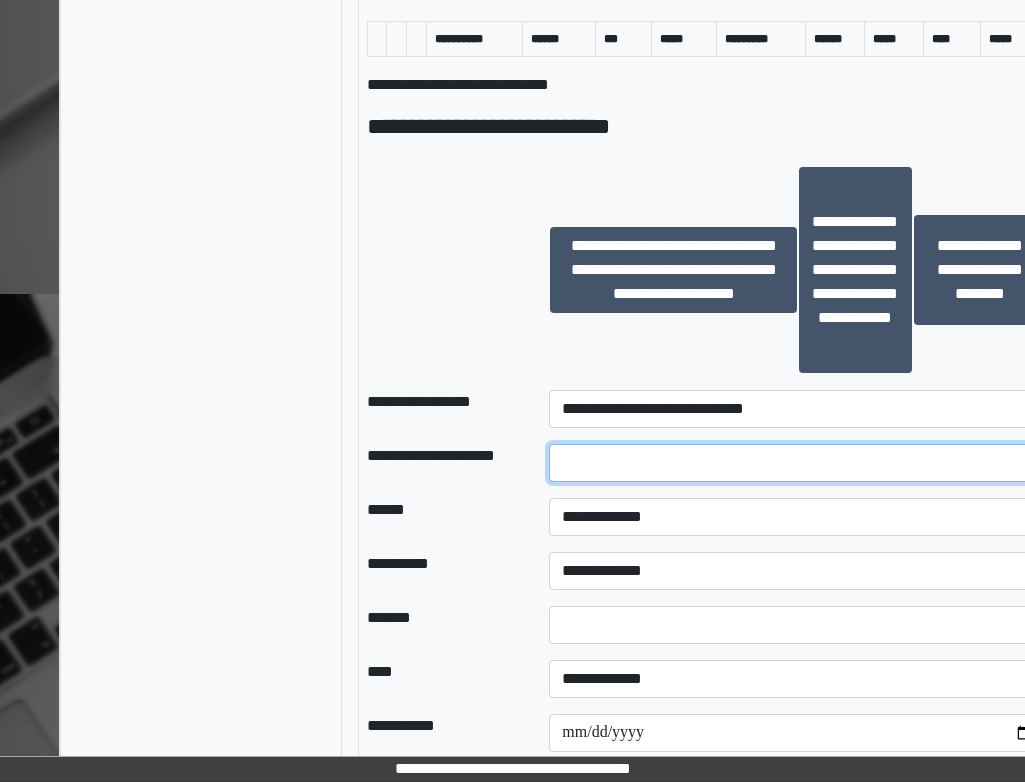click at bounding box center [797, 463] 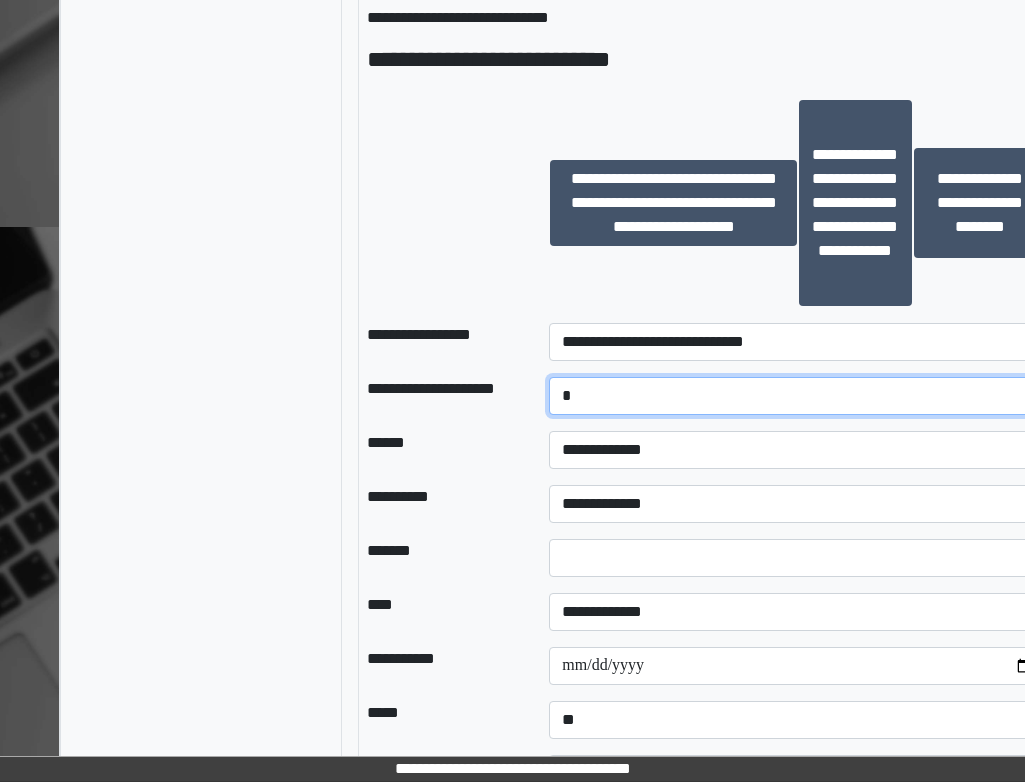 scroll, scrollTop: 1400, scrollLeft: 10, axis: both 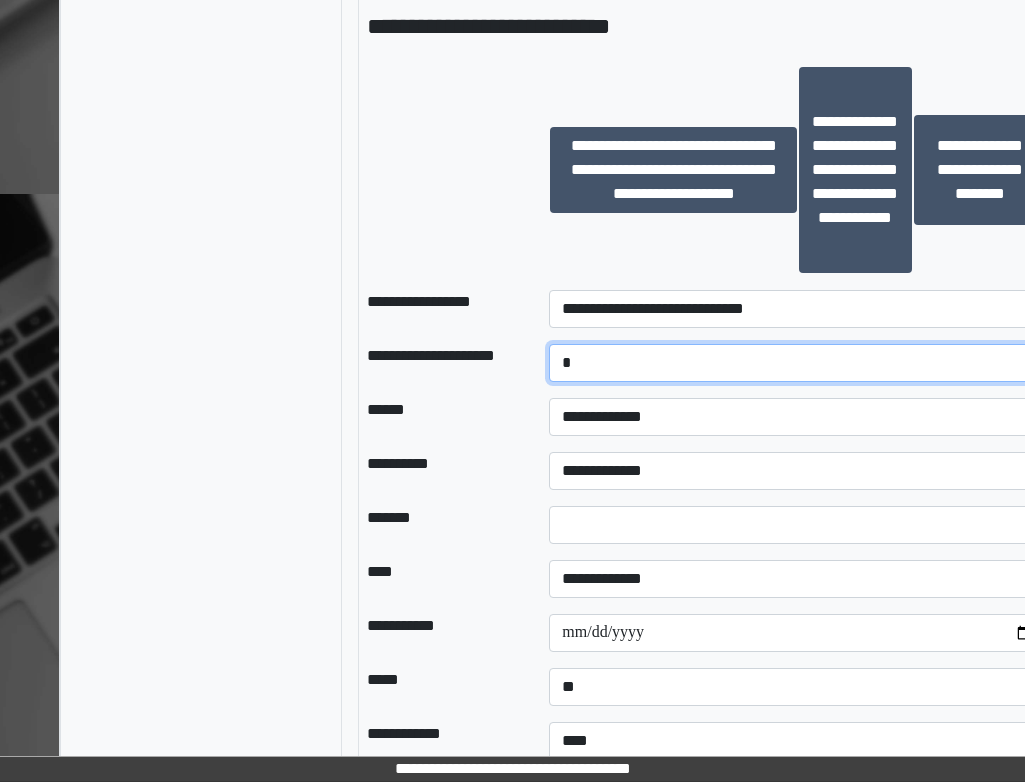 type on "*" 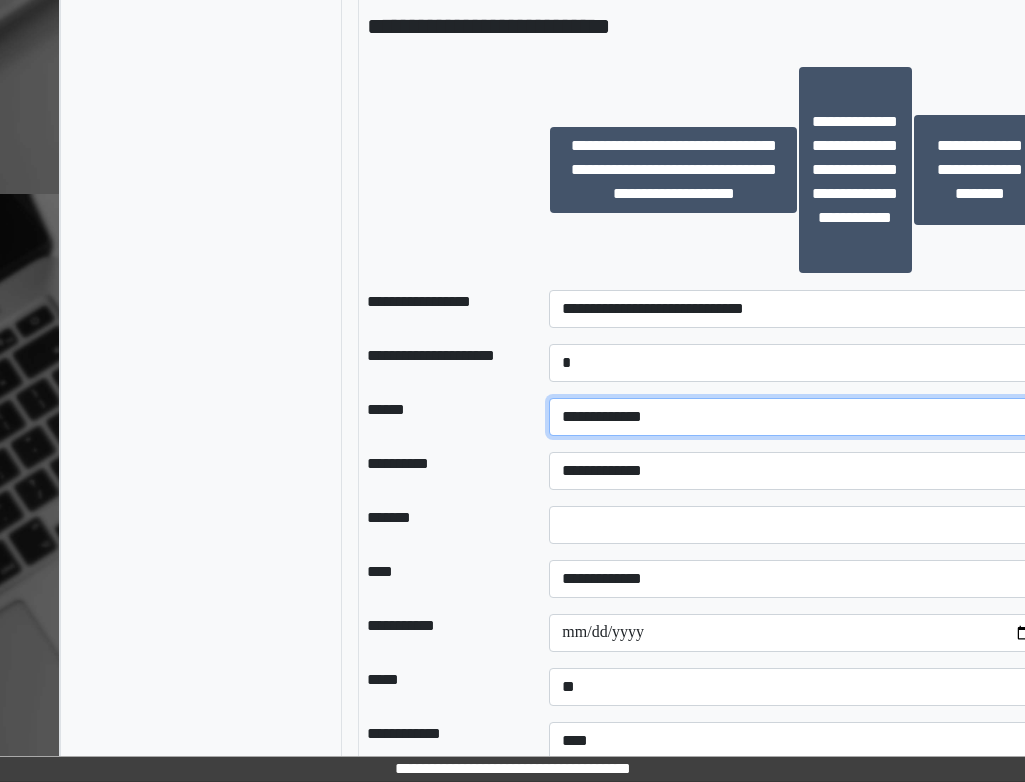 click on "**********" at bounding box center [797, 417] 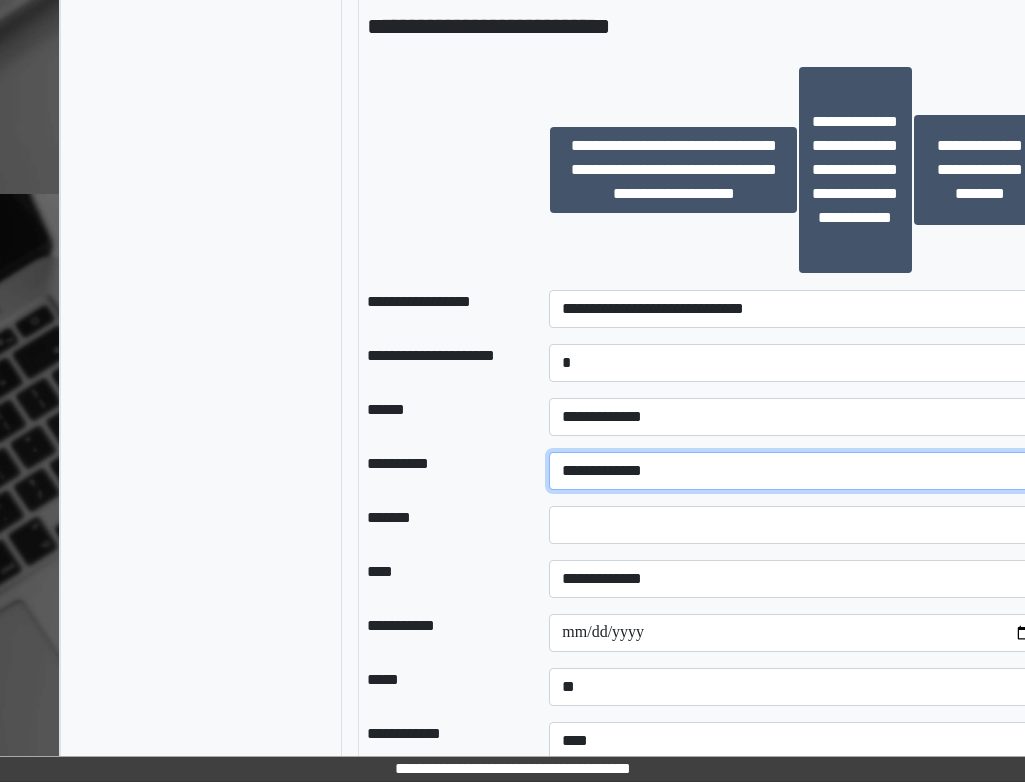 click on "**********" at bounding box center [797, 471] 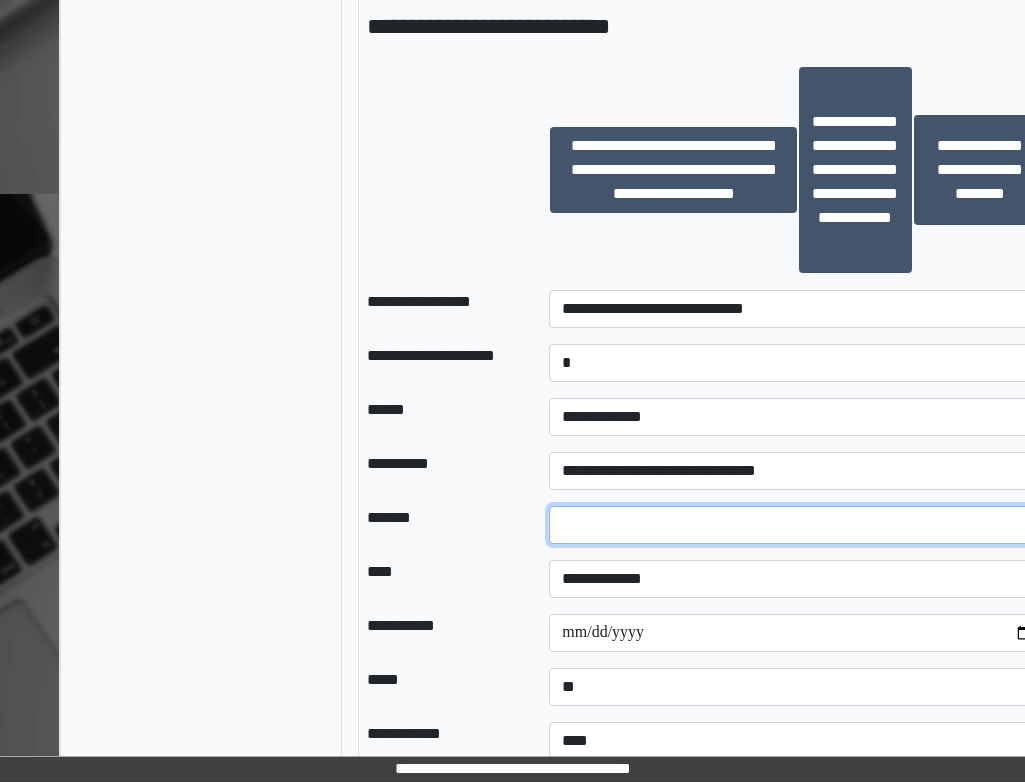 click at bounding box center (797, 525) 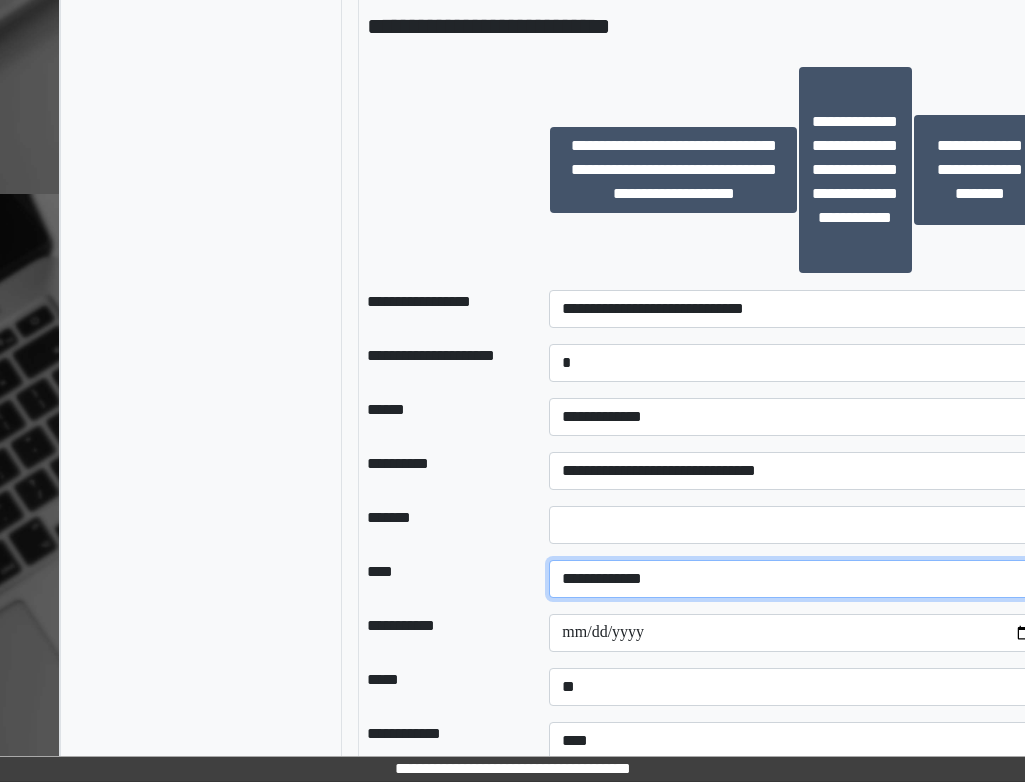 click on "**********" at bounding box center (797, 579) 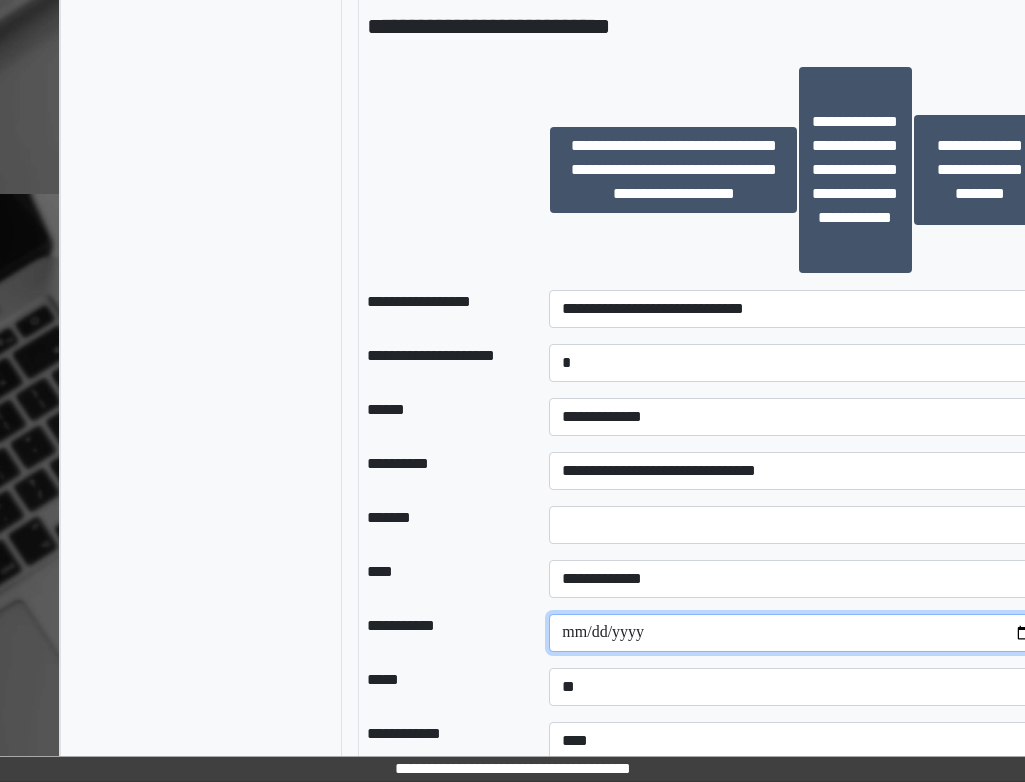 click at bounding box center [797, 633] 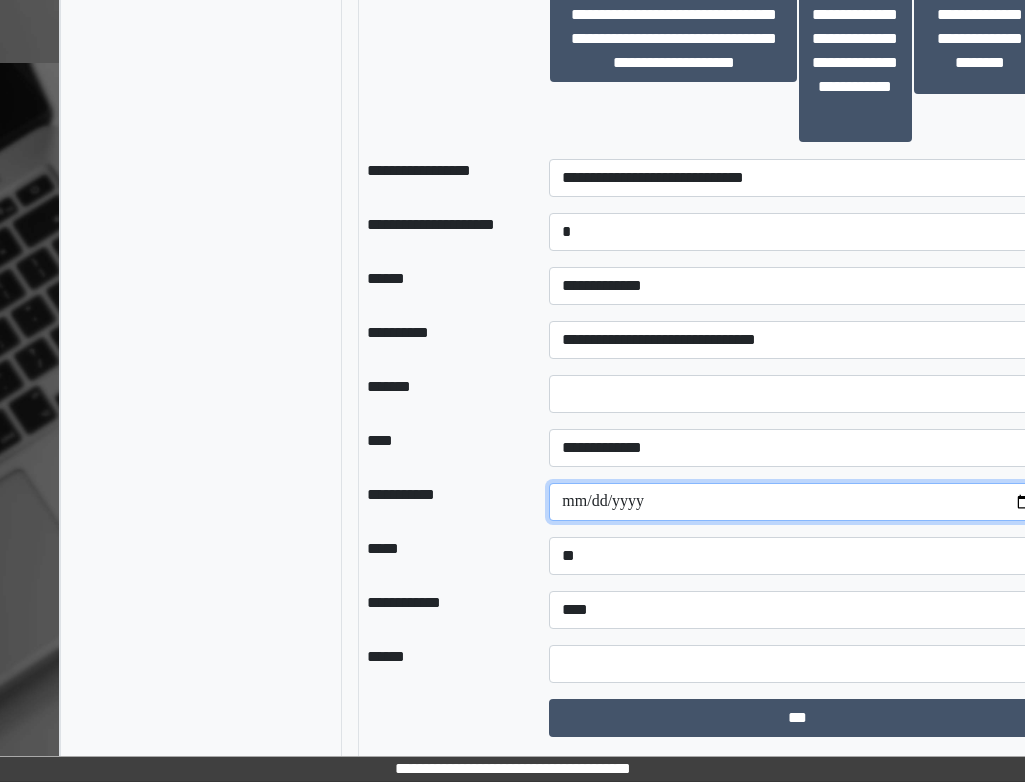 scroll, scrollTop: 1538, scrollLeft: 10, axis: both 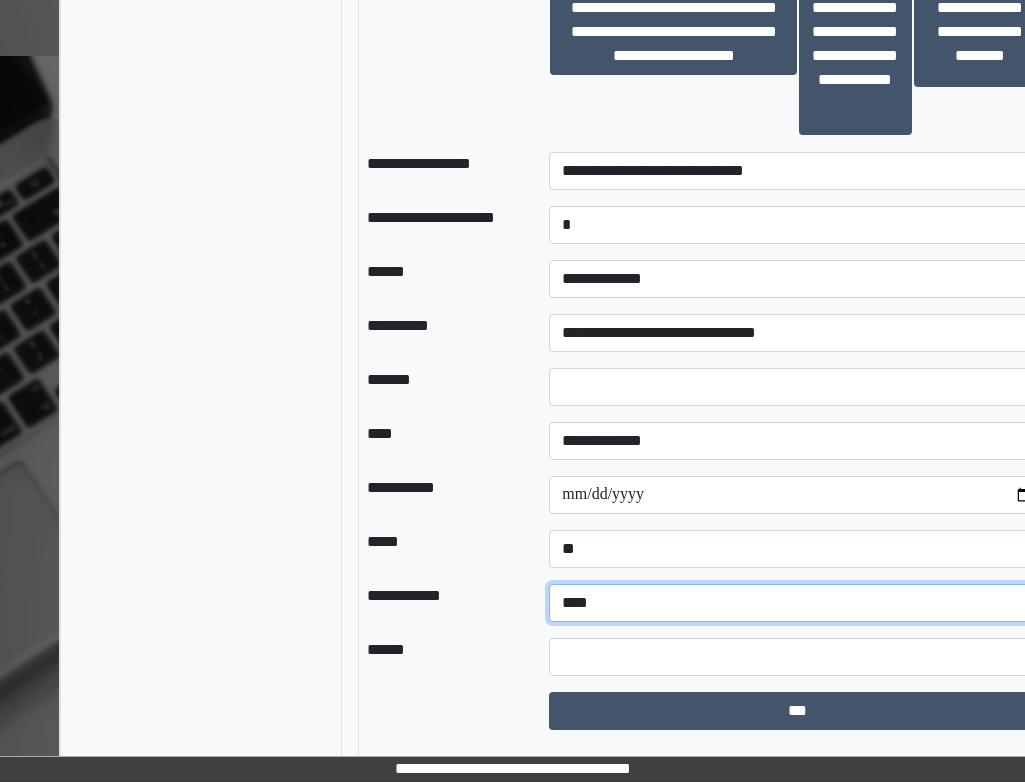 click on "**********" at bounding box center (797, 603) 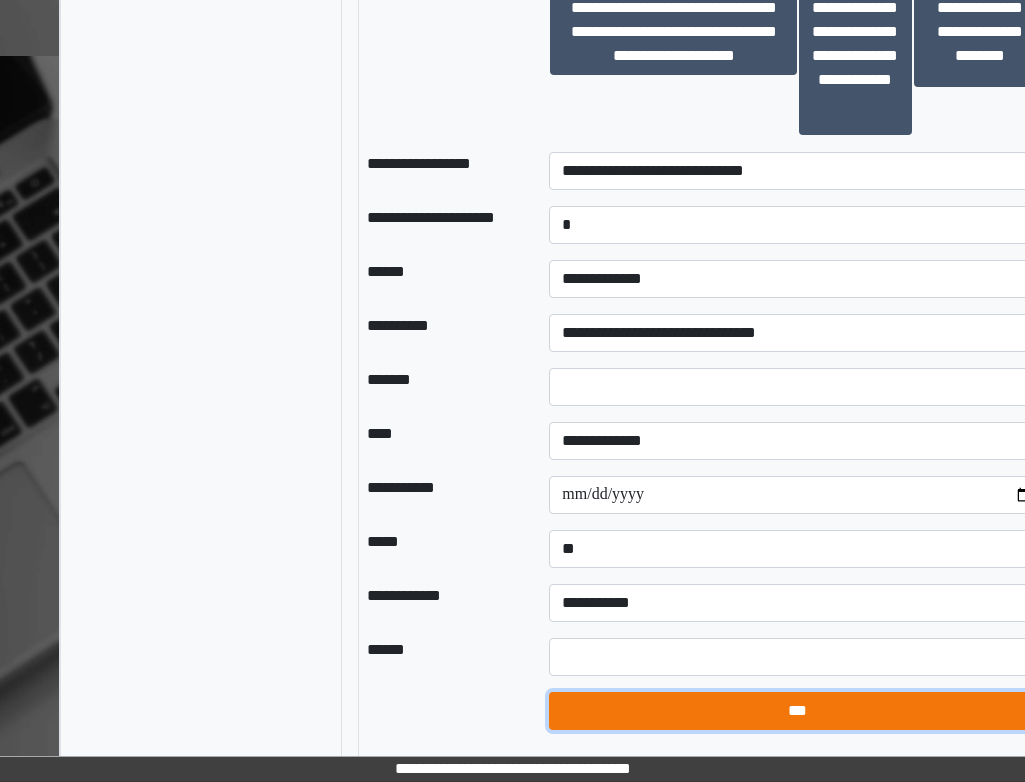 click on "***" at bounding box center [797, 711] 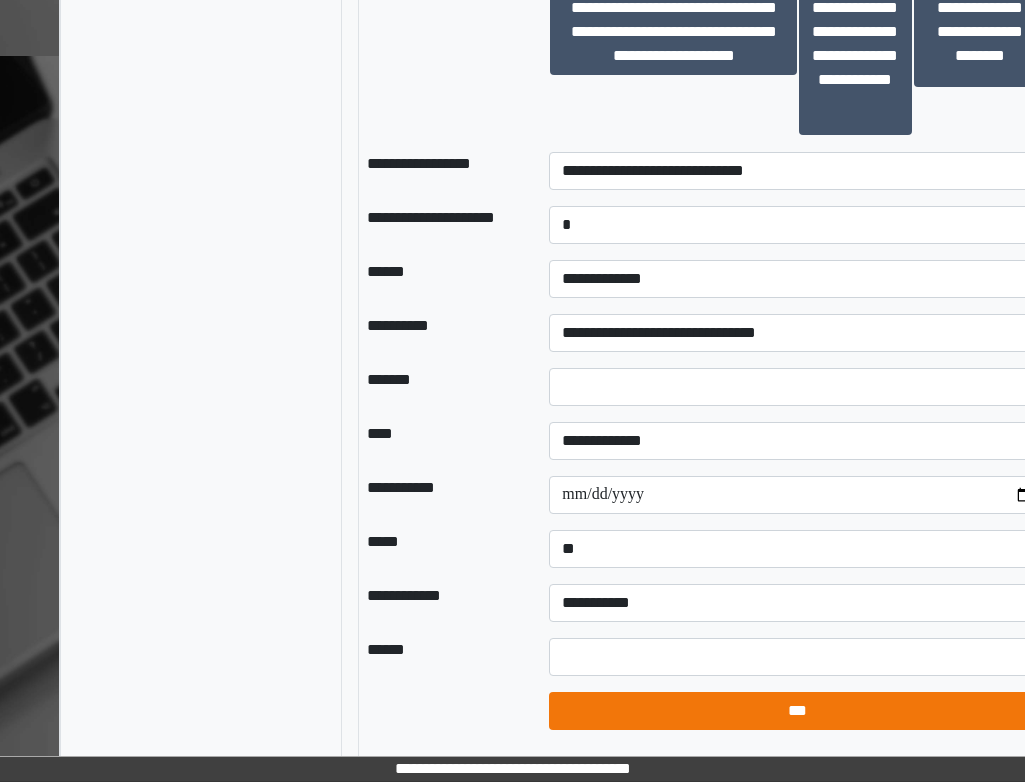 select on "*" 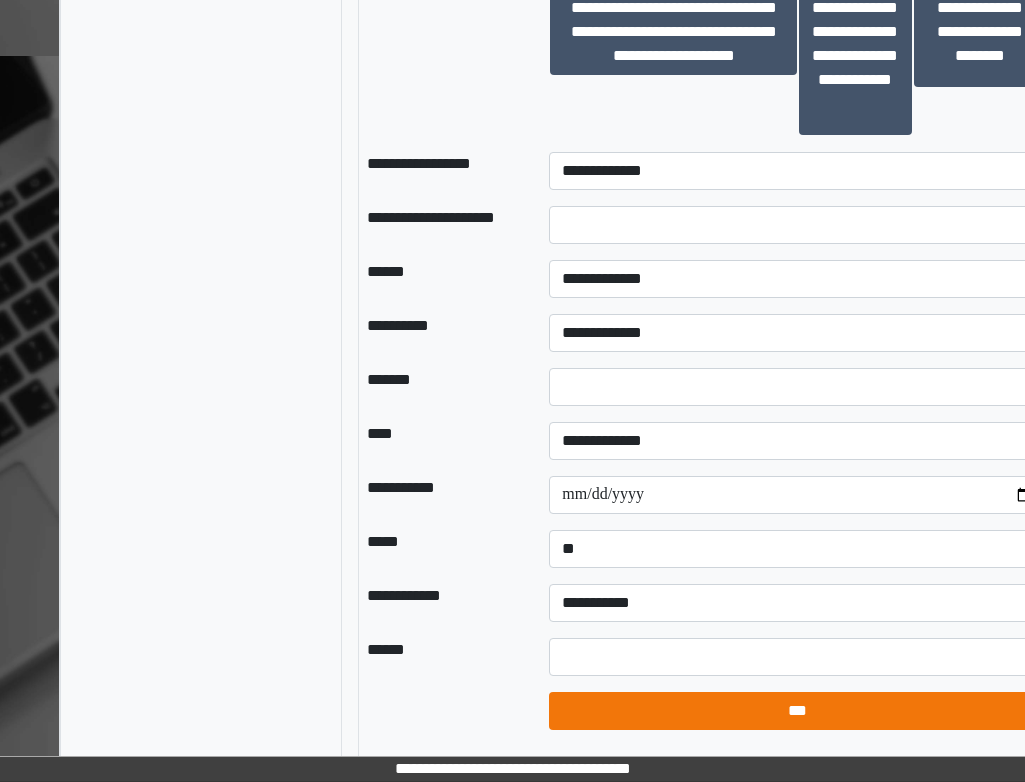 scroll, scrollTop: 1442, scrollLeft: 10, axis: both 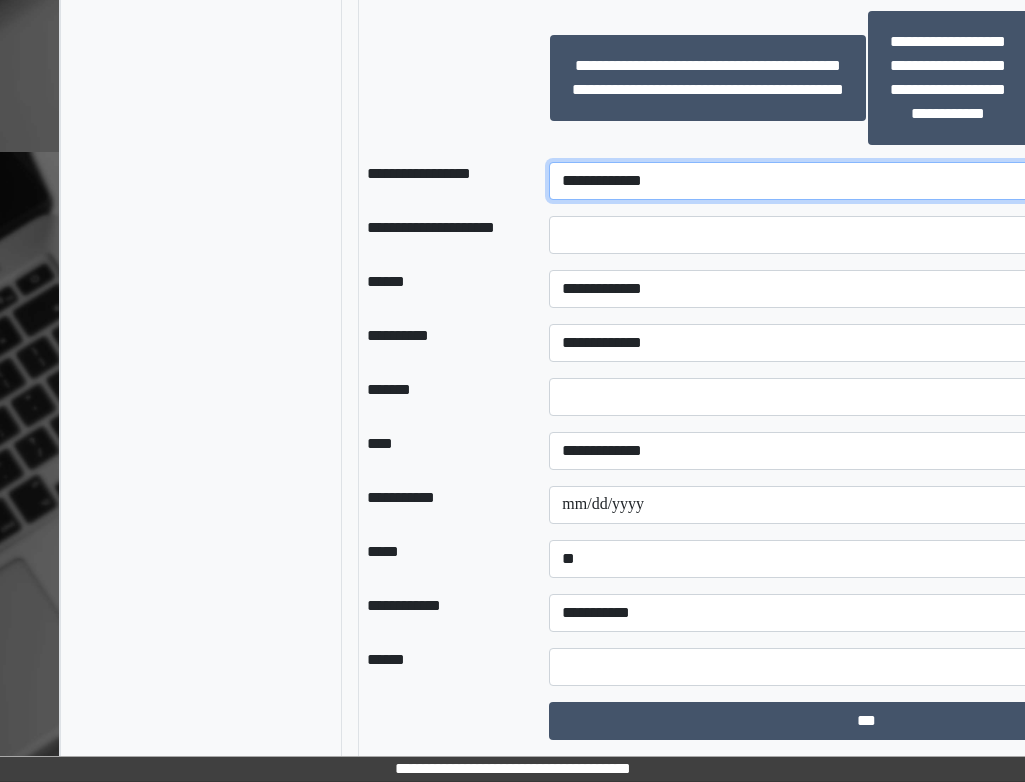 click on "**********" at bounding box center [866, 181] 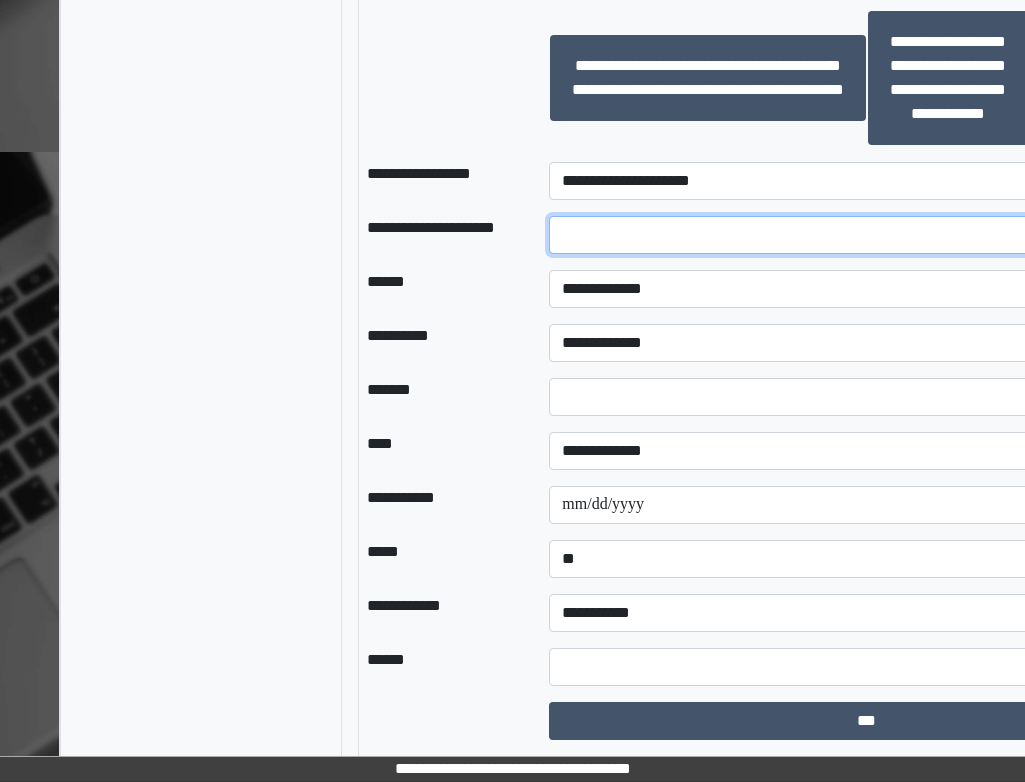 click at bounding box center [866, 235] 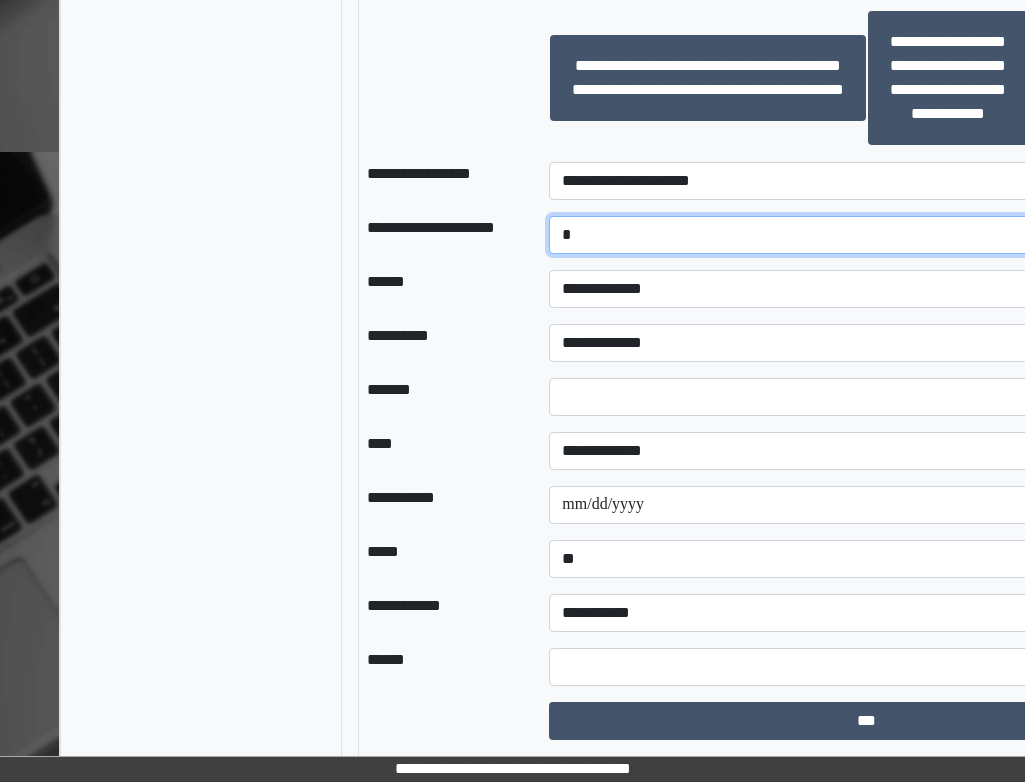type on "*" 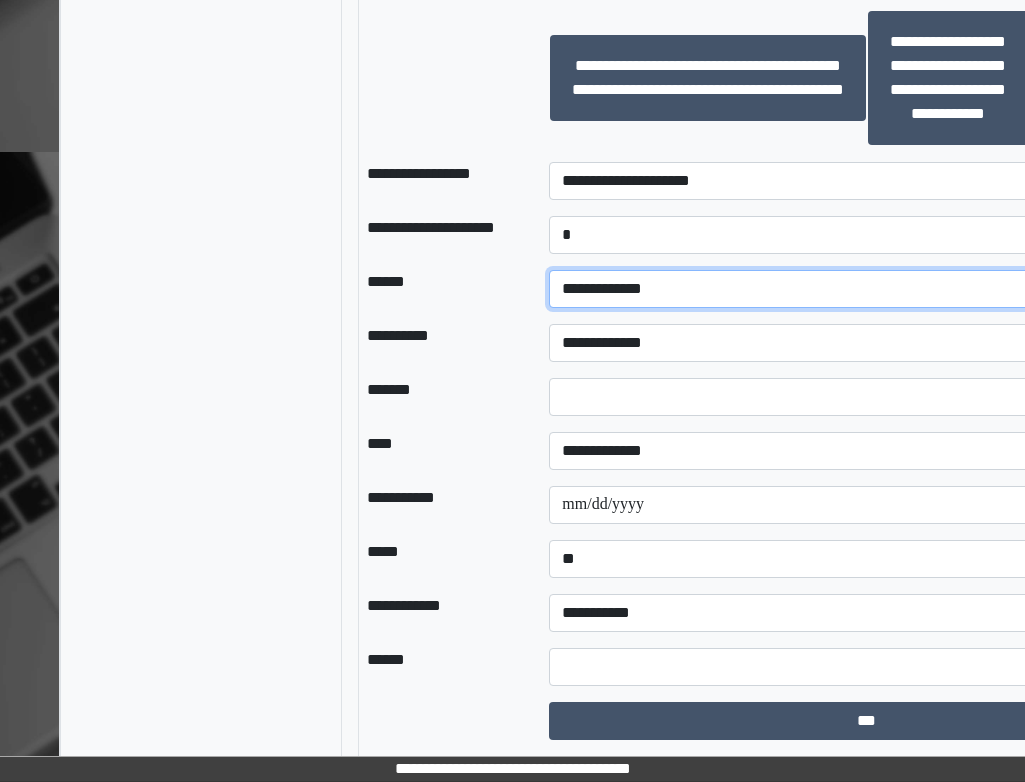 click on "**********" at bounding box center (866, 289) 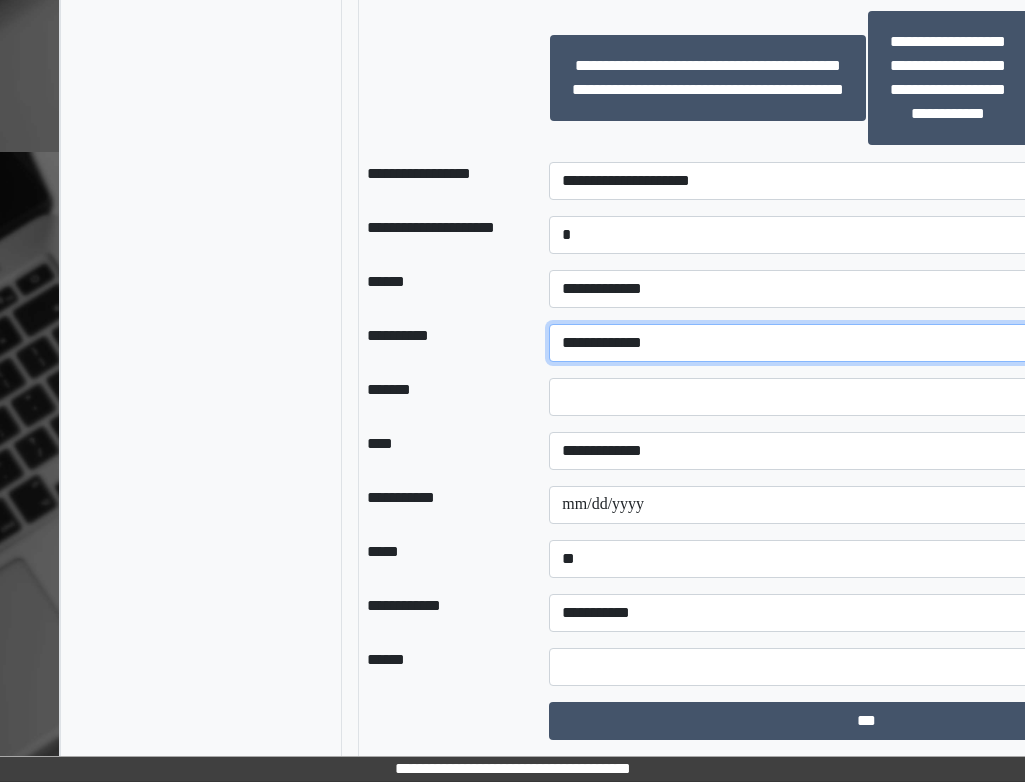 click on "**********" at bounding box center [866, 343] 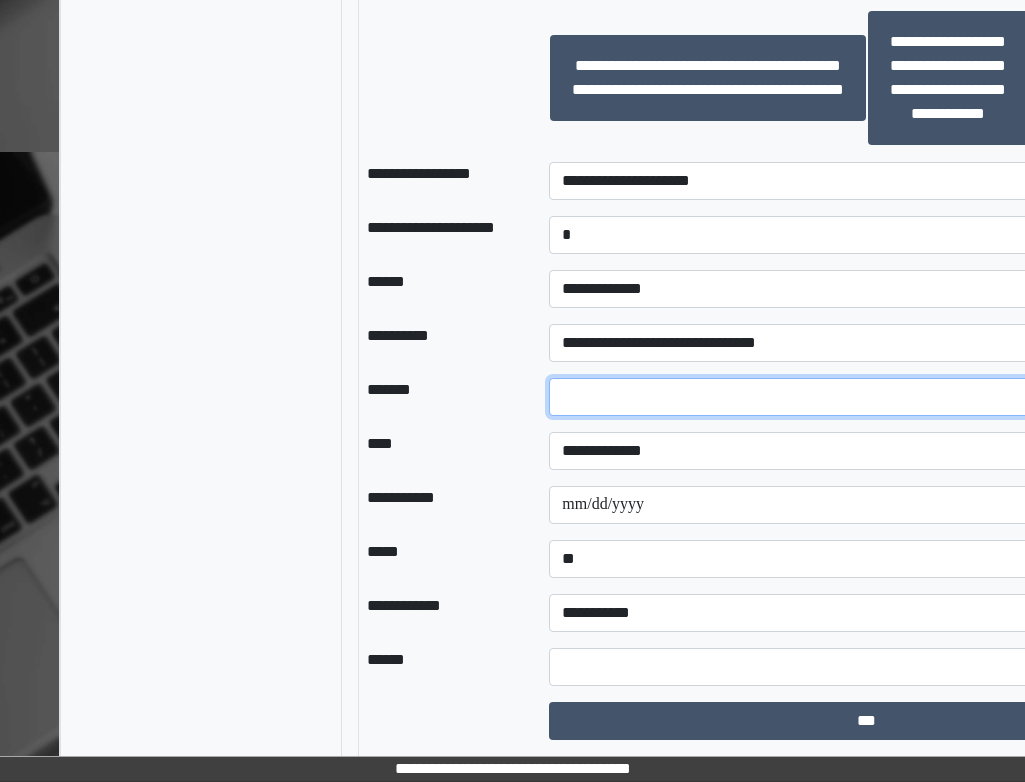 click on "*" at bounding box center (866, 397) 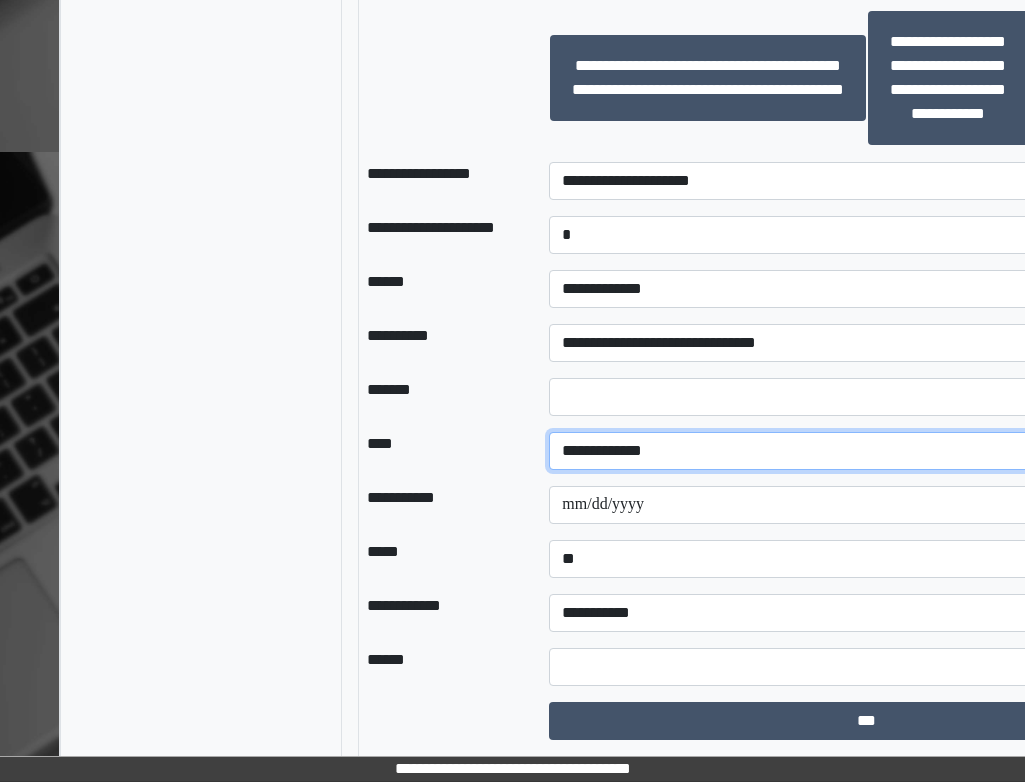 click on "**********" at bounding box center (866, 451) 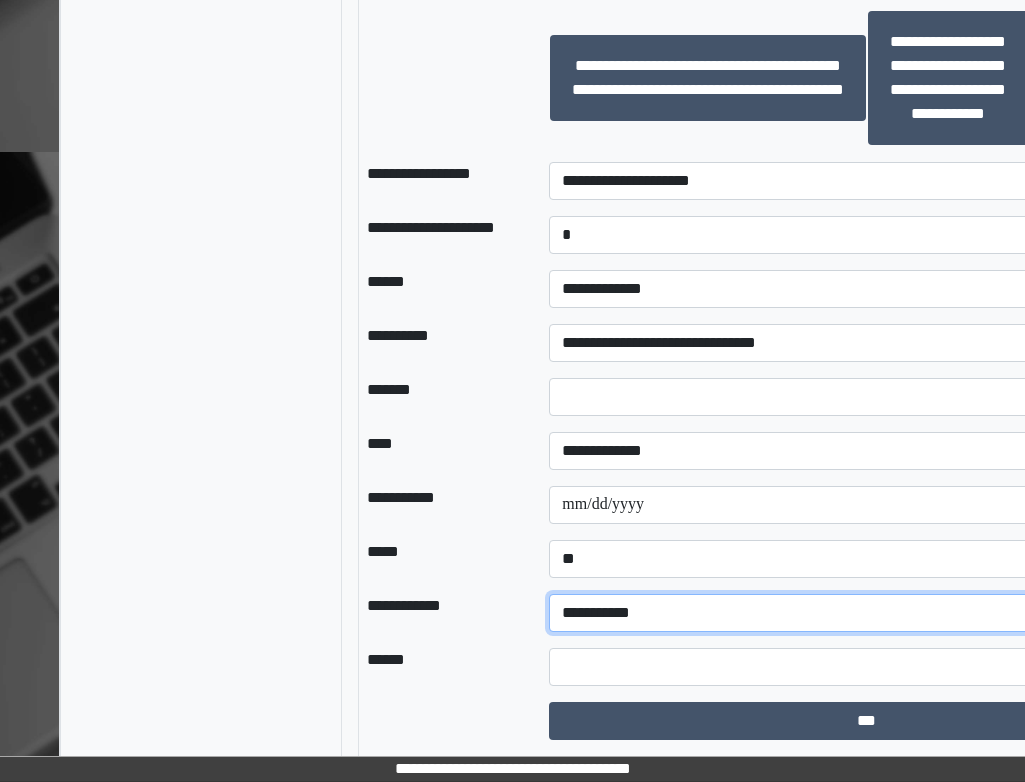 click on "**********" at bounding box center (866, 613) 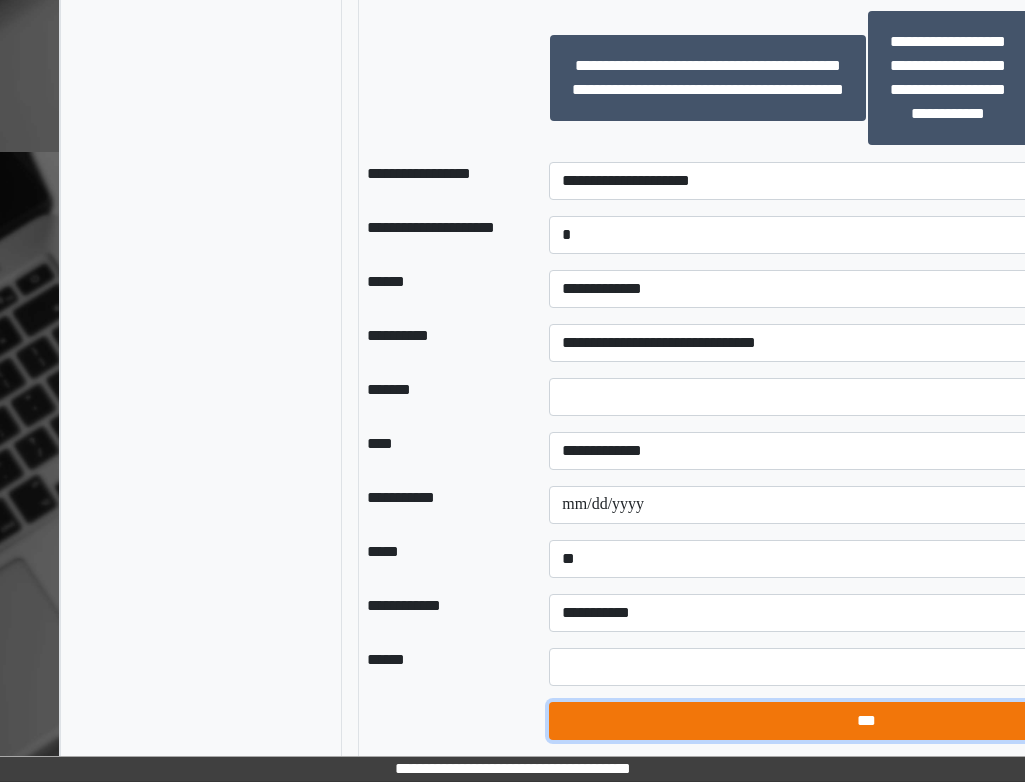 click on "***" at bounding box center (866, 721) 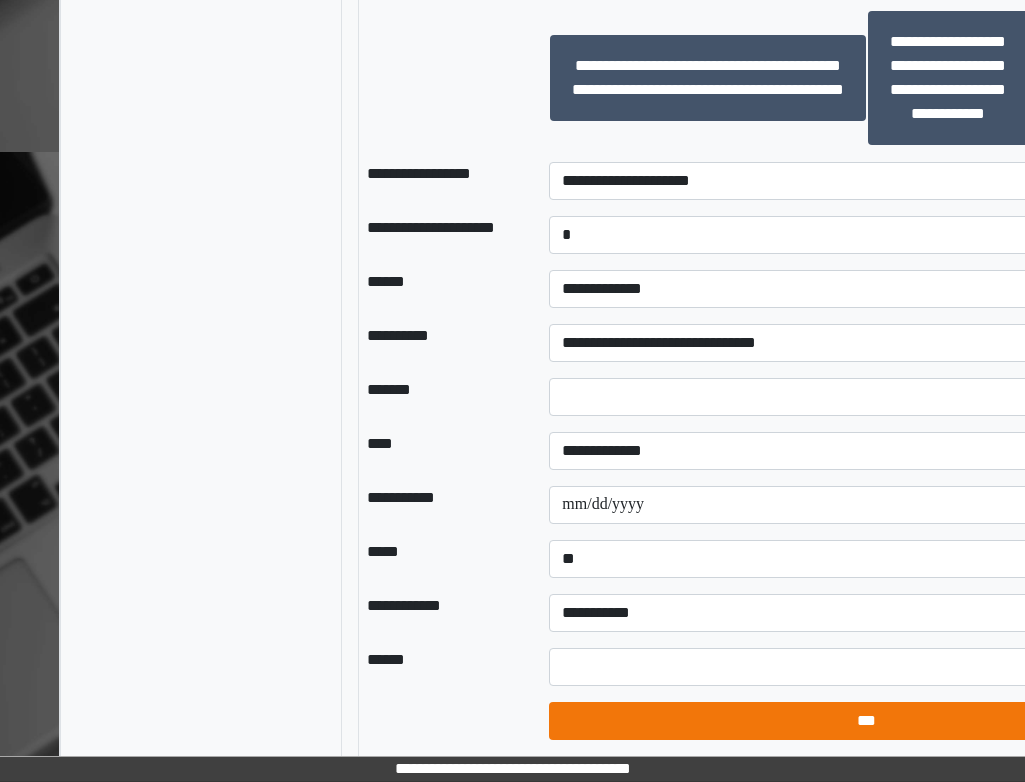 select on "*" 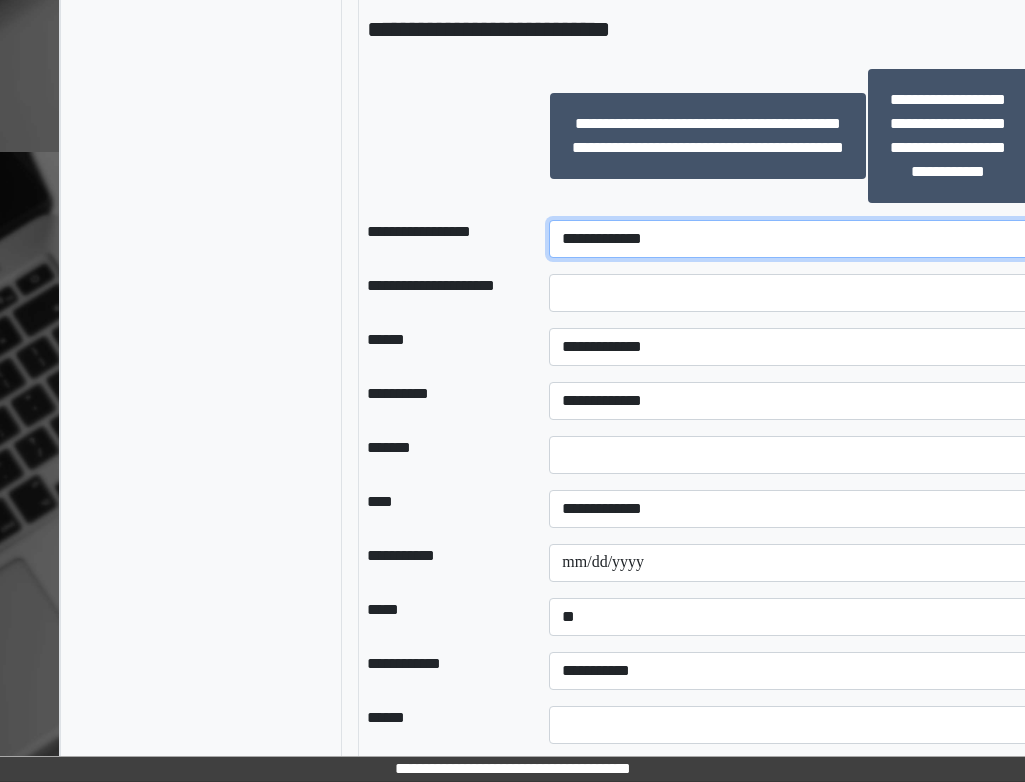 click on "**********" at bounding box center (866, 239) 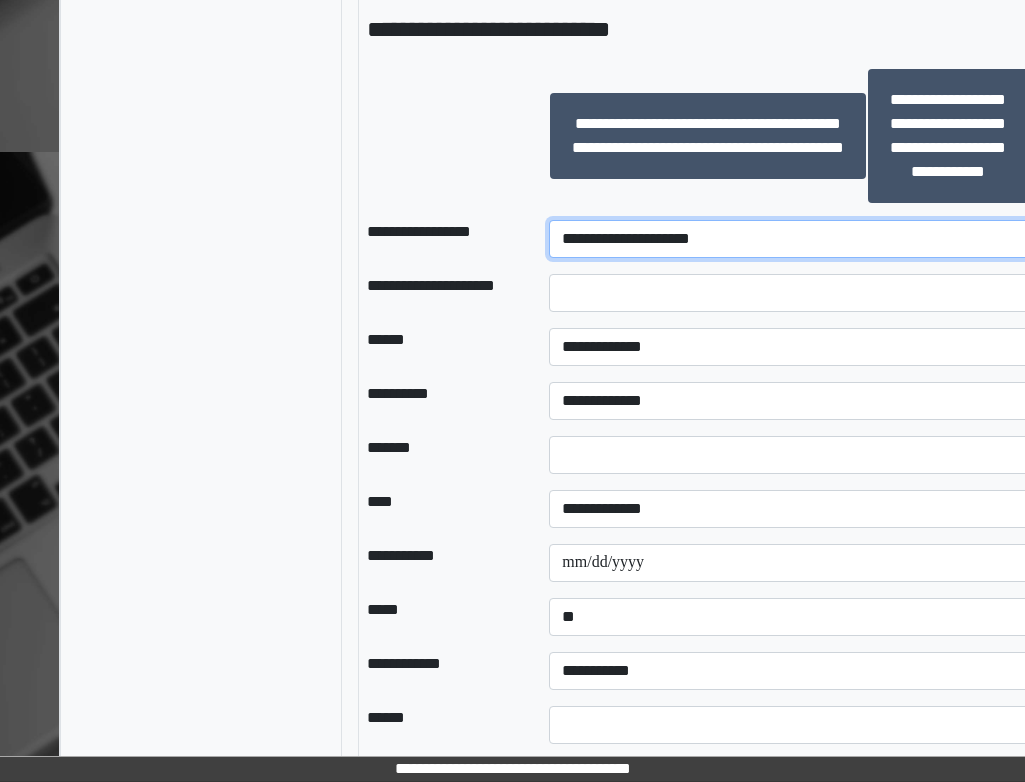 click on "**********" at bounding box center [866, 239] 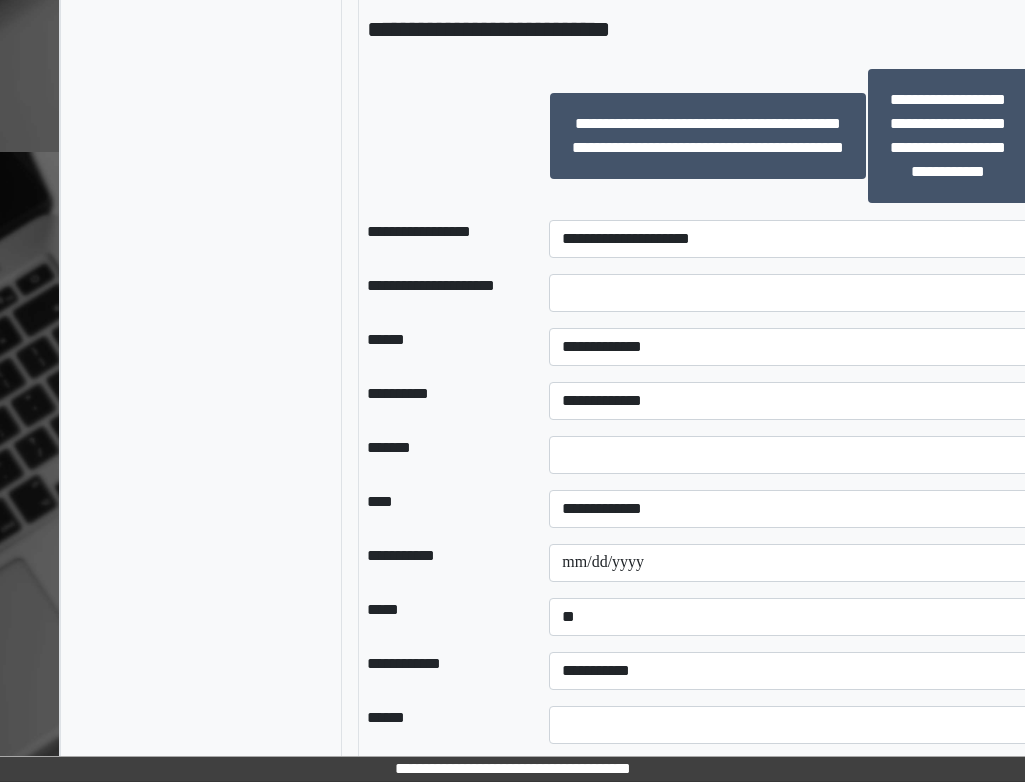 click at bounding box center (866, 293) 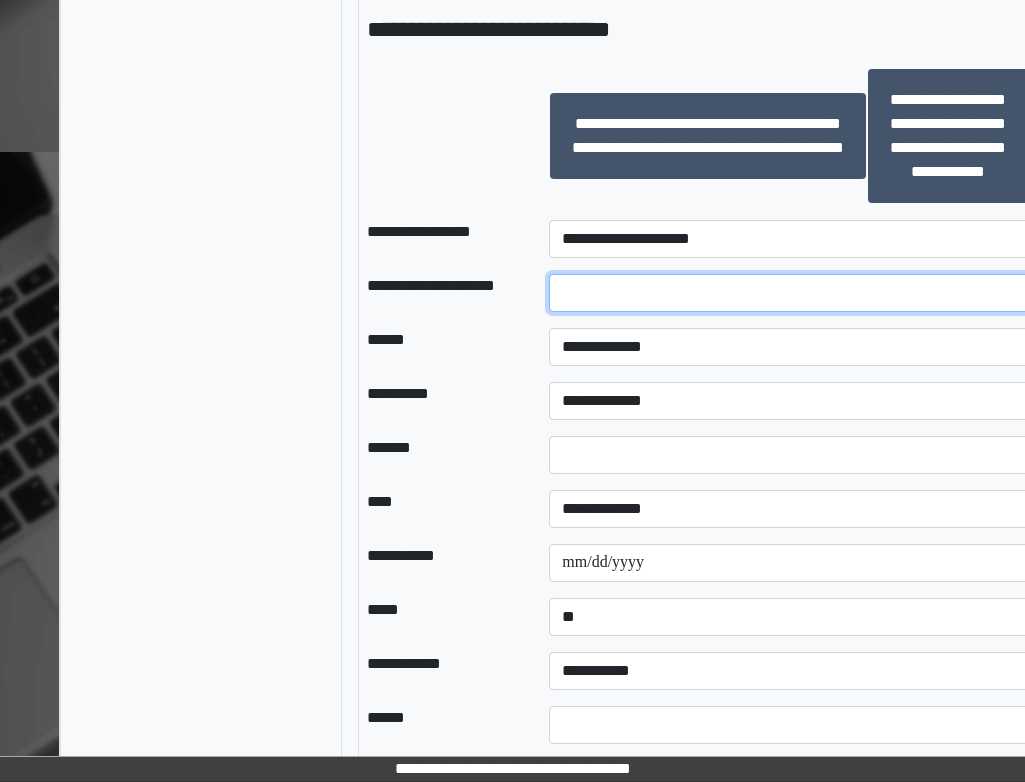 click at bounding box center [866, 293] 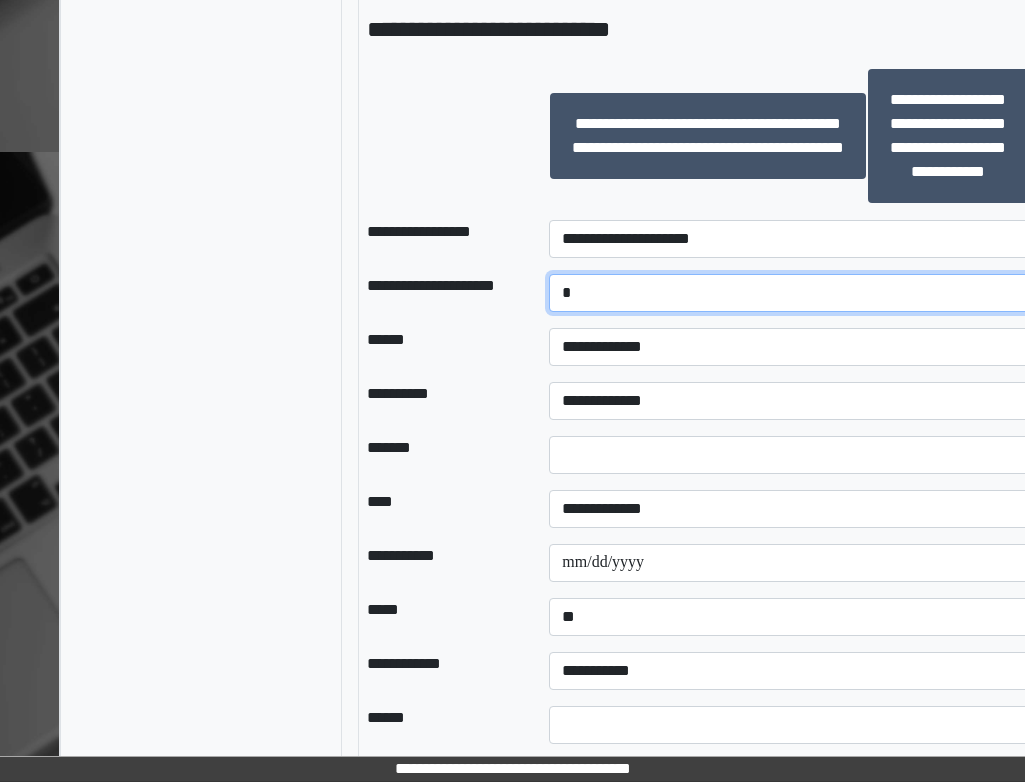 type on "*" 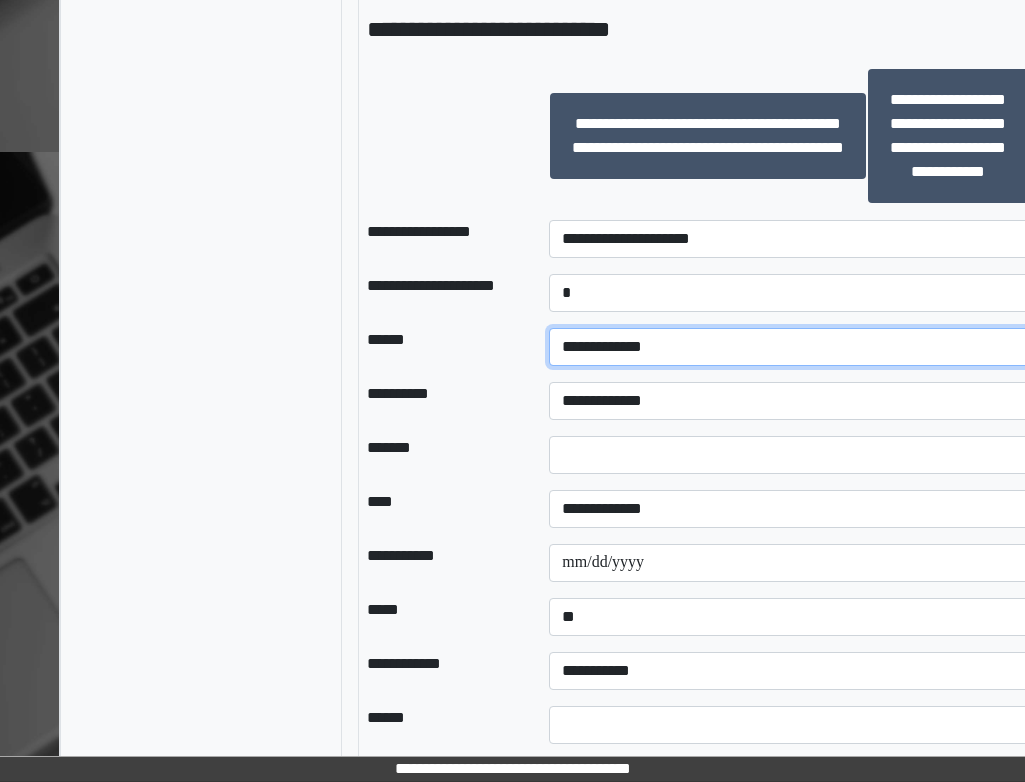 click on "**********" at bounding box center [866, 347] 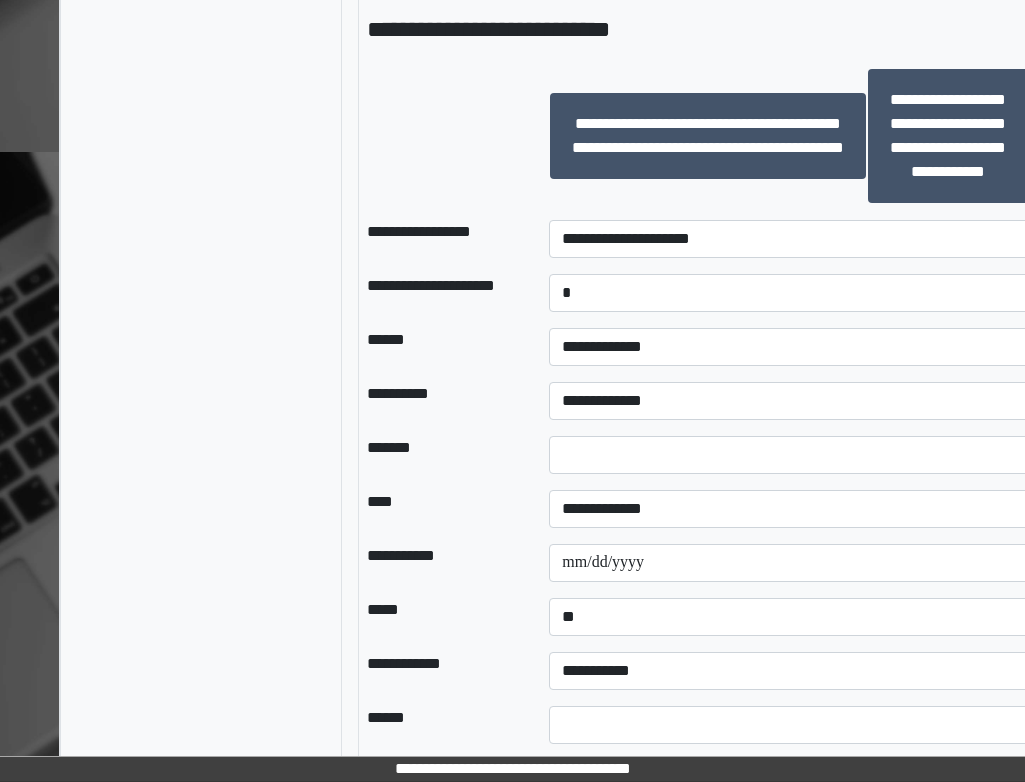 click on "*" at bounding box center [866, 455] 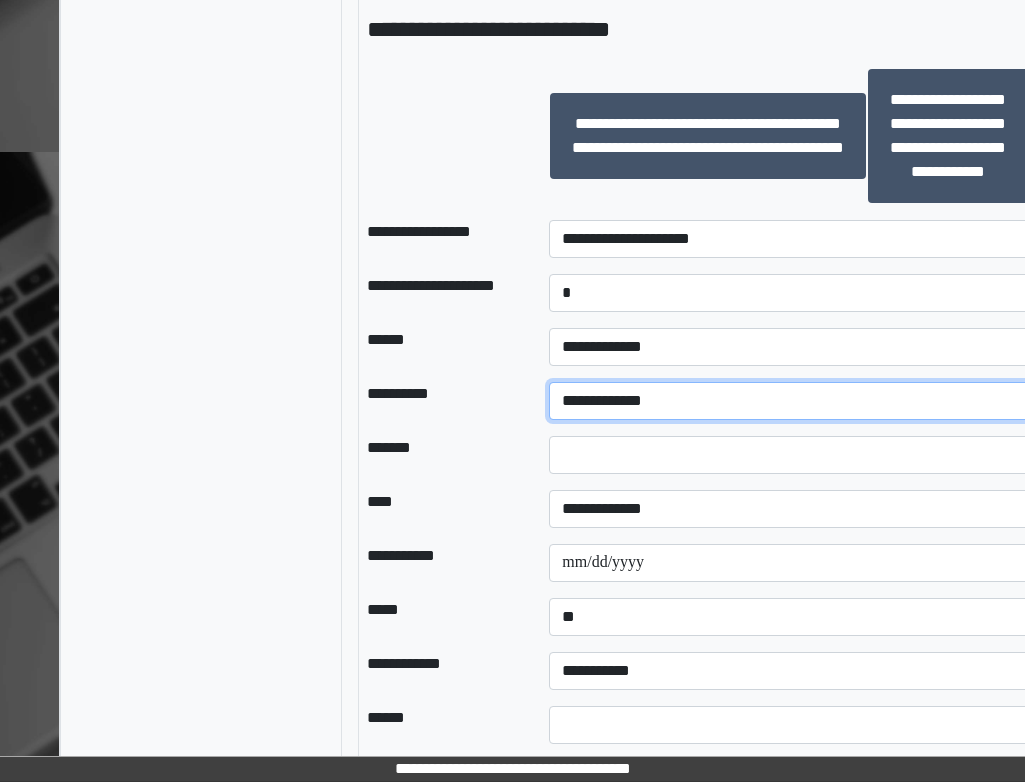 click on "**********" at bounding box center [866, 401] 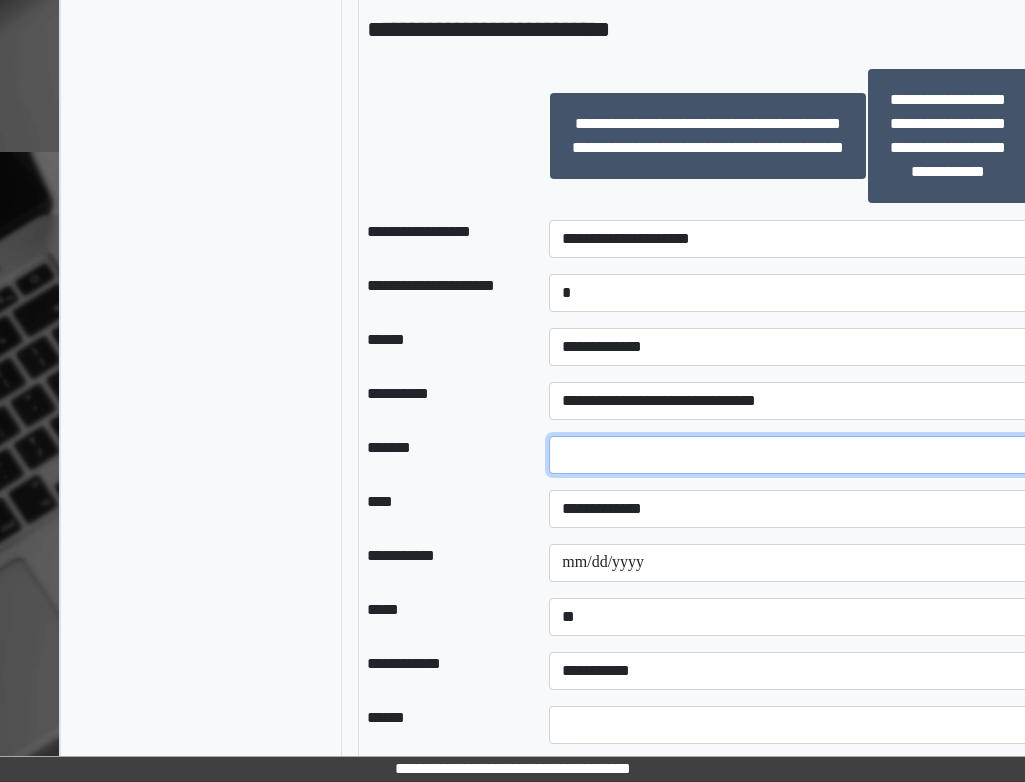 click on "*" at bounding box center (866, 455) 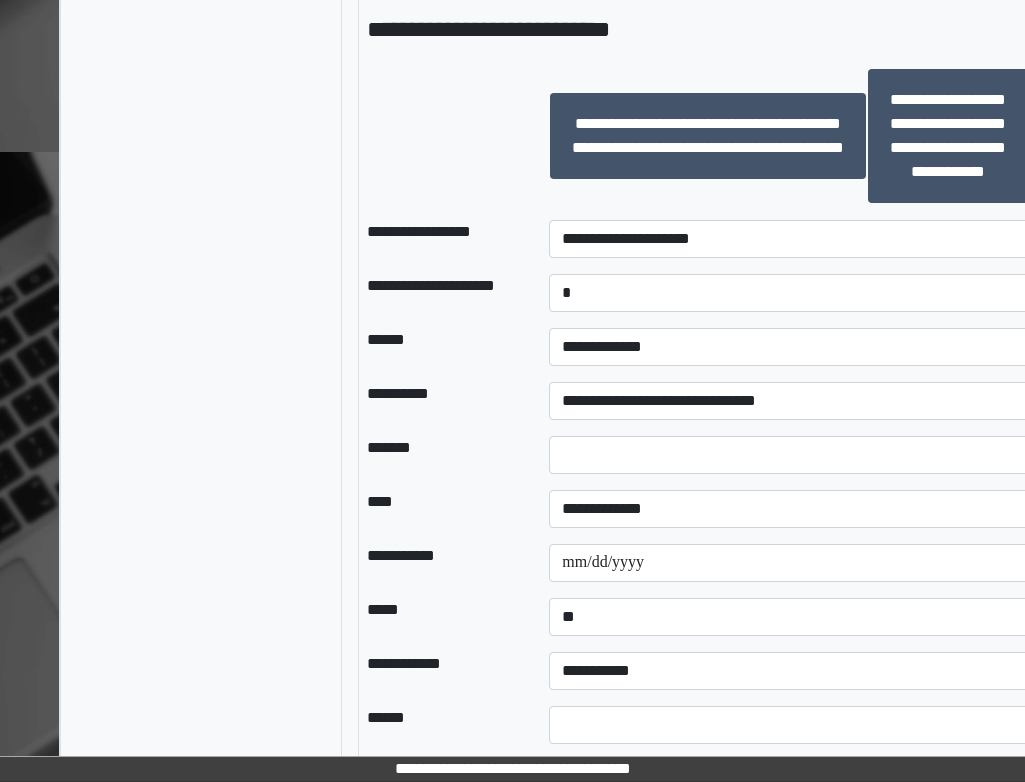drag, startPoint x: 714, startPoint y: 479, endPoint x: 717, endPoint y: 511, distance: 32.140316 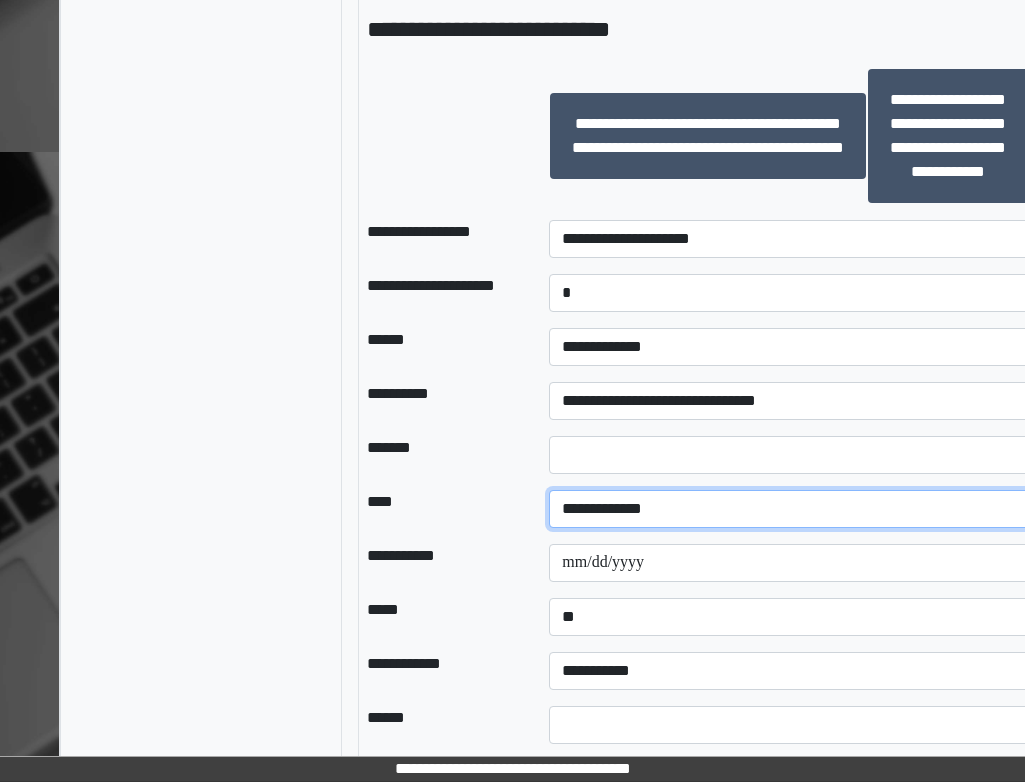 click on "**********" at bounding box center [866, 509] 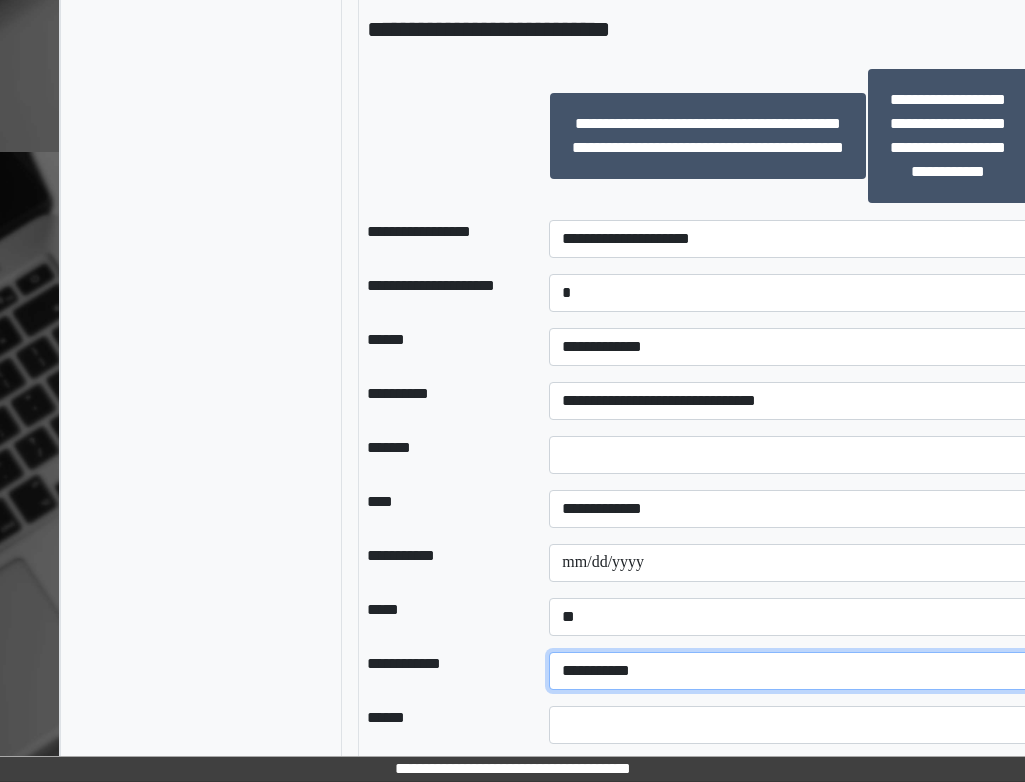 drag, startPoint x: 700, startPoint y: 668, endPoint x: 700, endPoint y: 682, distance: 14 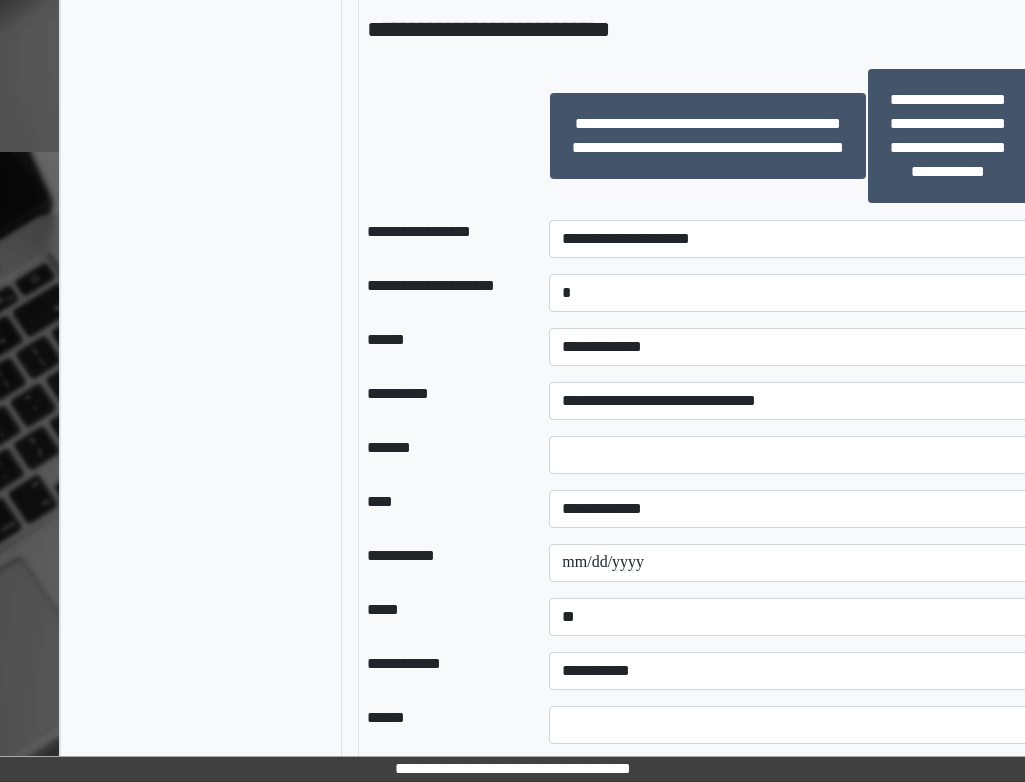 click on "**********" at bounding box center (201, -250) 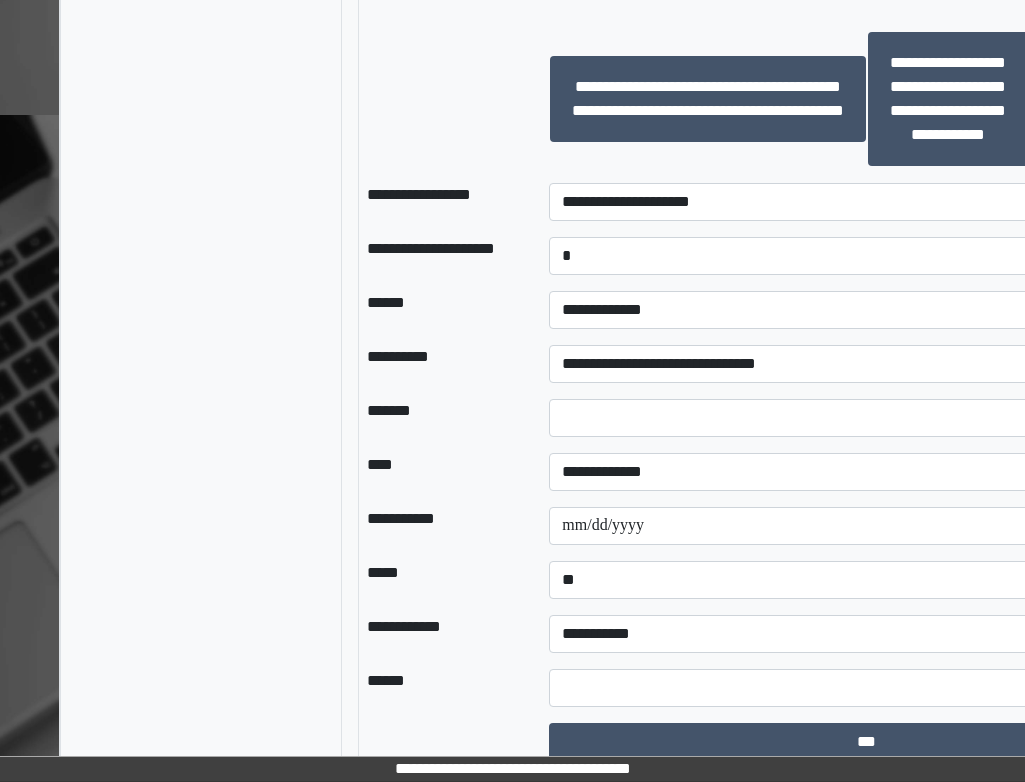 scroll, scrollTop: 1500, scrollLeft: 10, axis: both 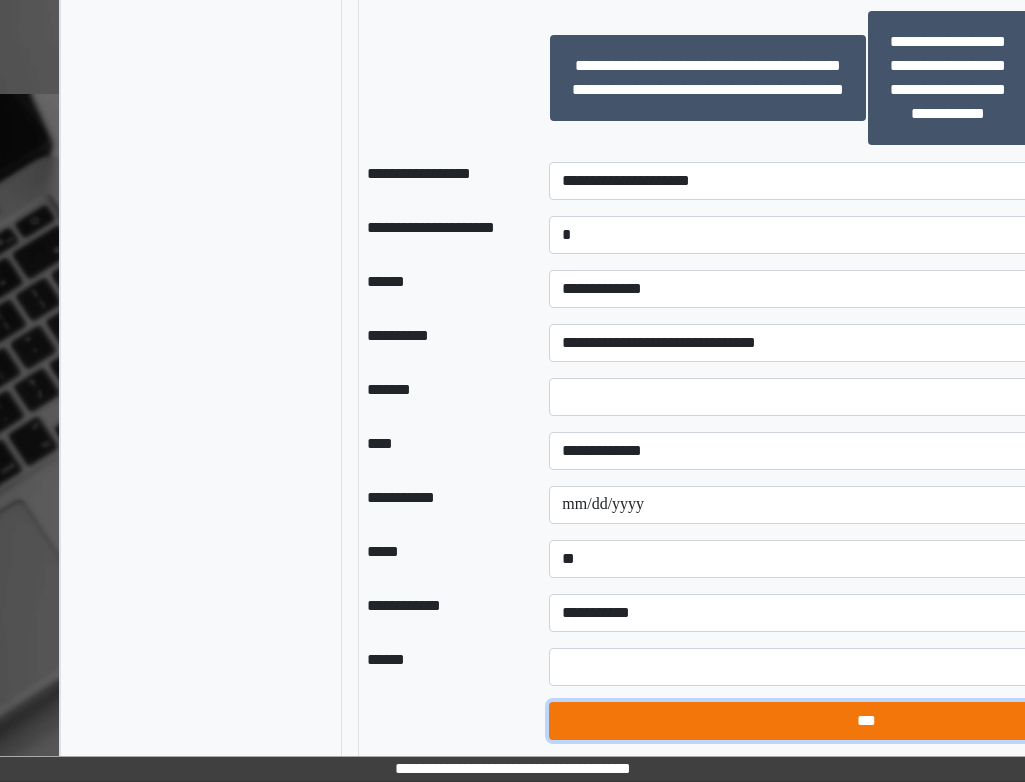 click on "***" at bounding box center [866, 721] 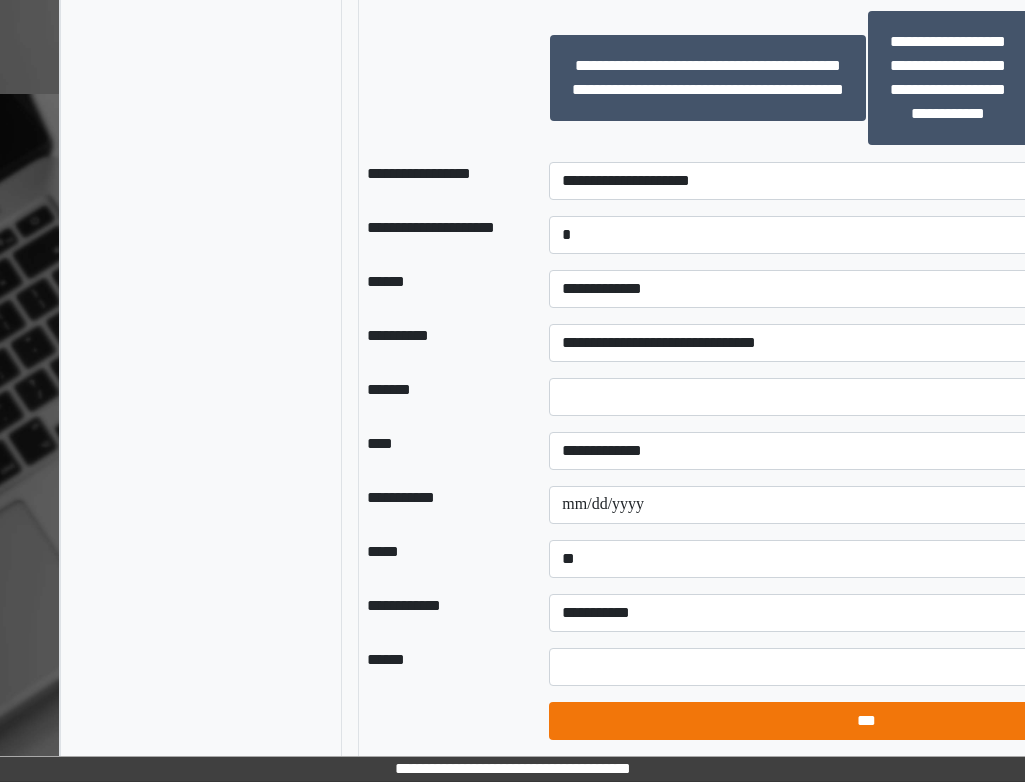 select on "*" 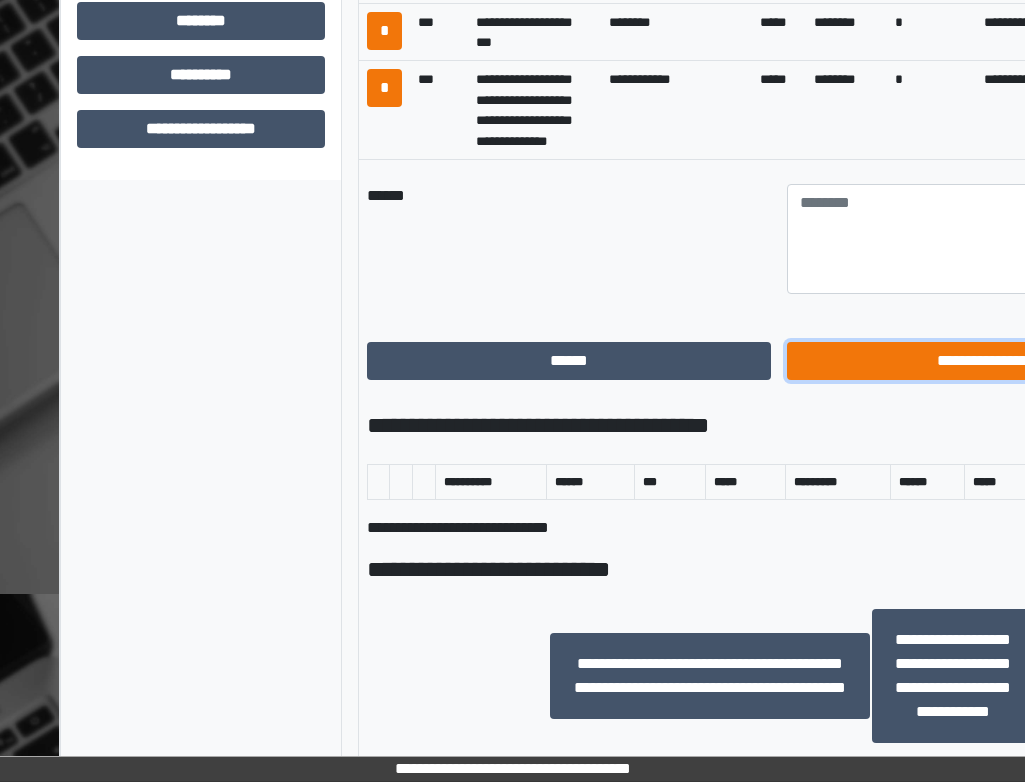 click on "**********" at bounding box center [989, 361] 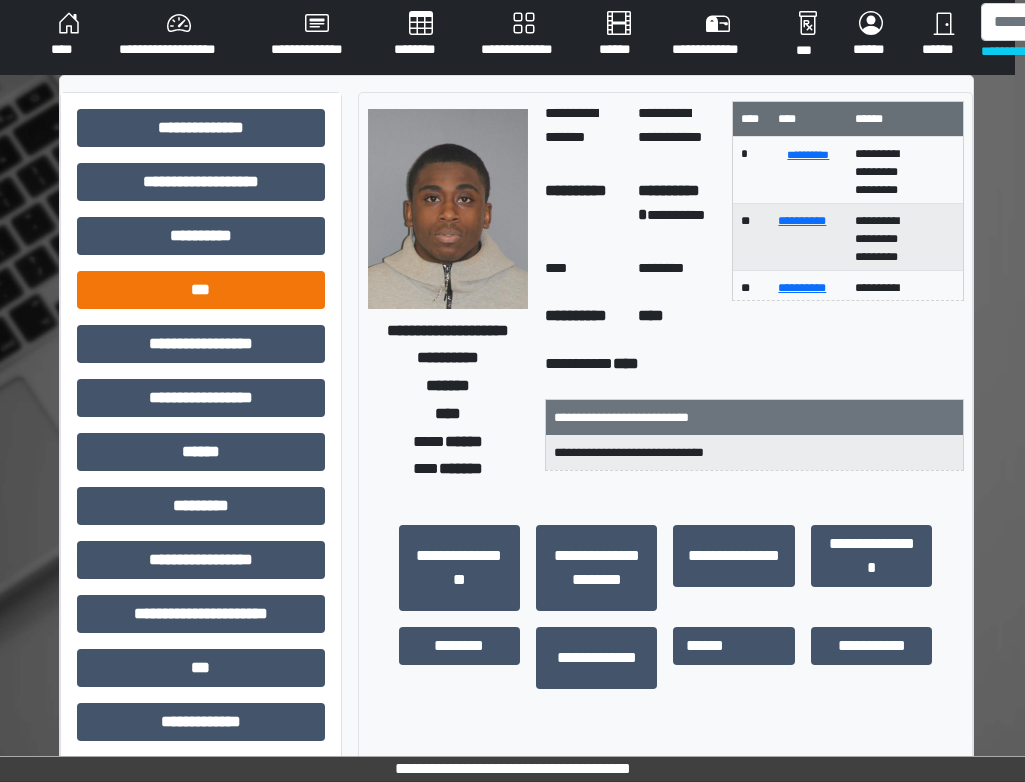 scroll, scrollTop: 0, scrollLeft: 10, axis: horizontal 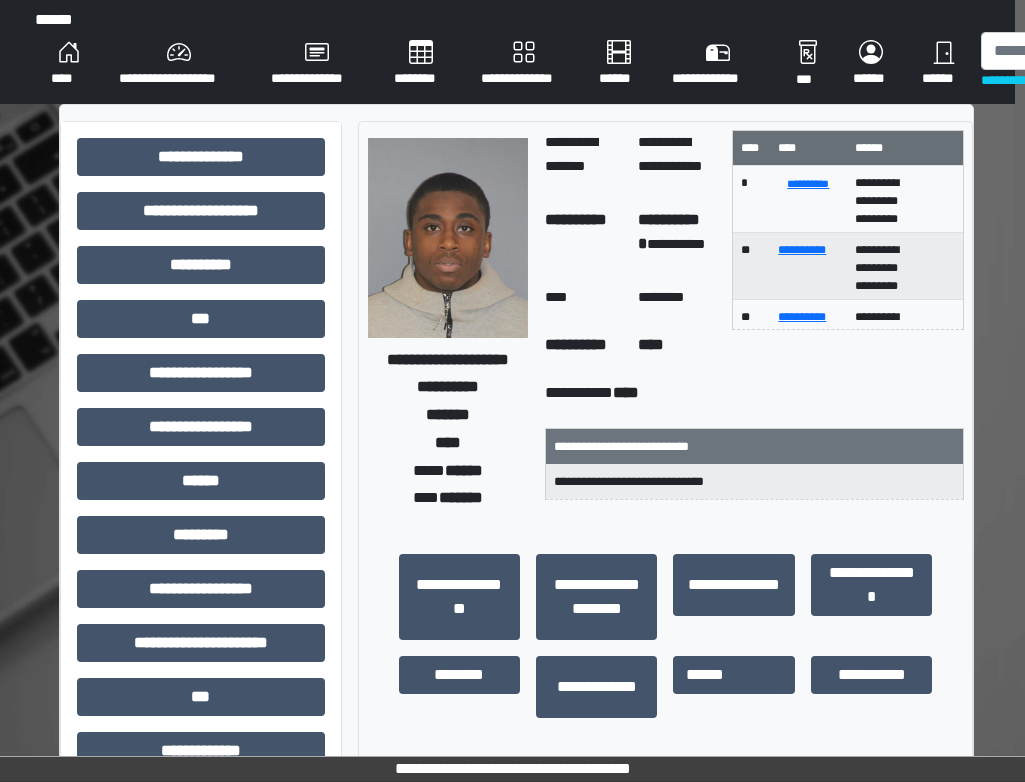 click on "****" at bounding box center [69, 64] 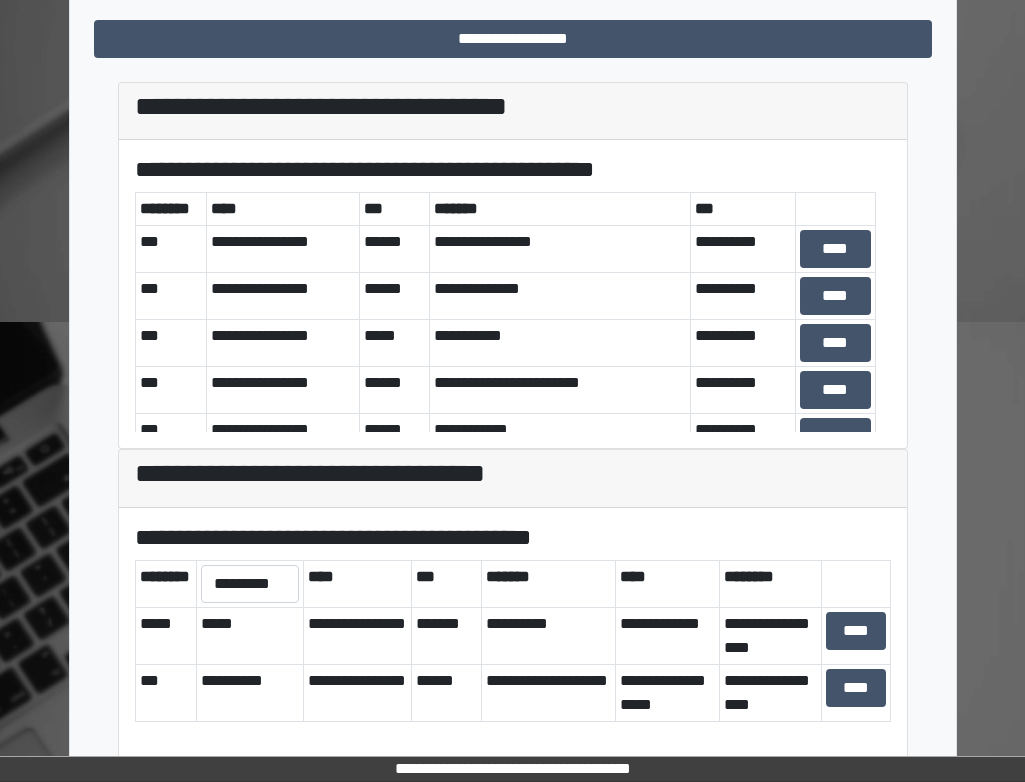 scroll, scrollTop: 551, scrollLeft: 0, axis: vertical 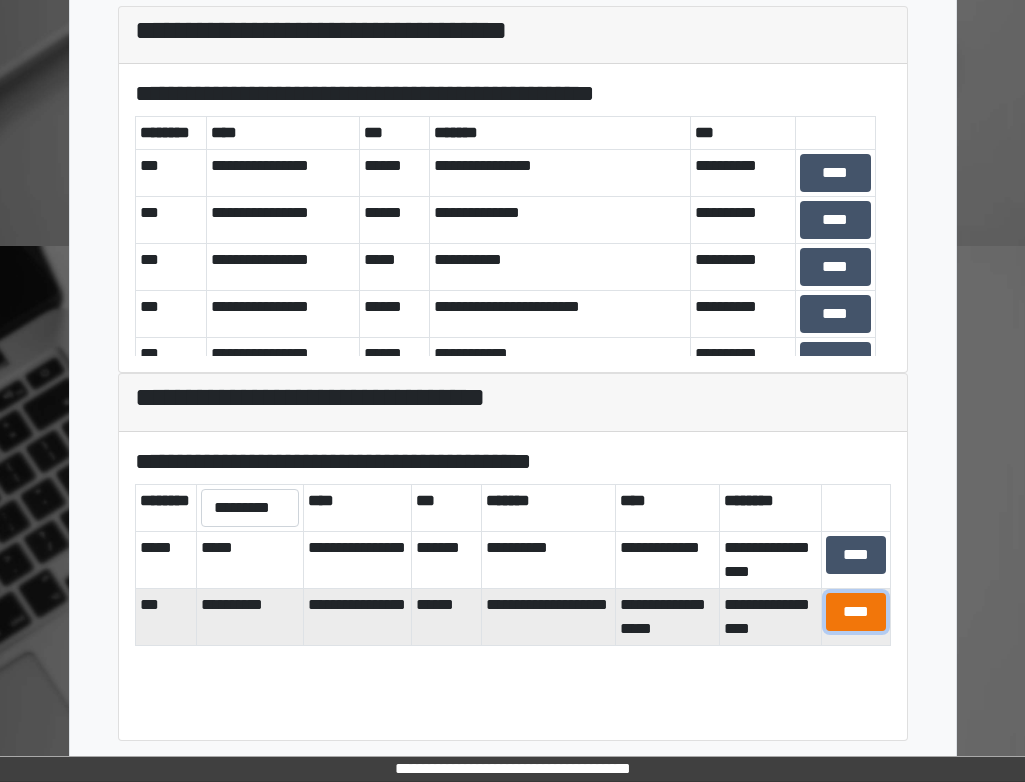 click on "****" at bounding box center [856, 612] 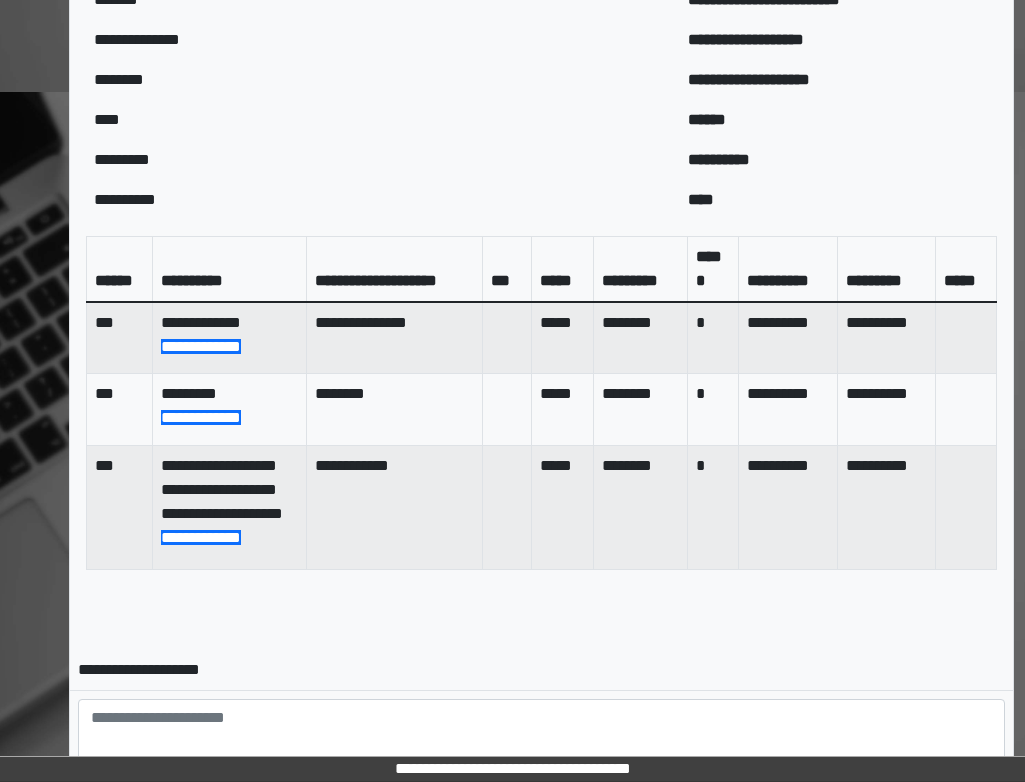 scroll, scrollTop: 894, scrollLeft: 0, axis: vertical 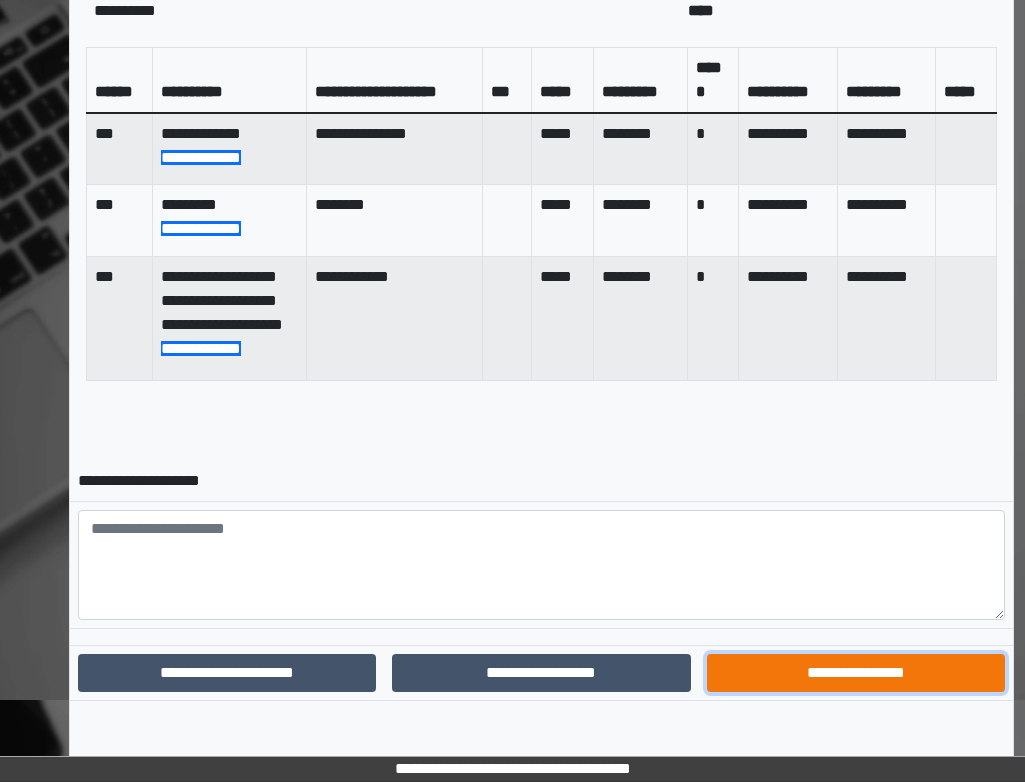 click on "**********" at bounding box center (856, 673) 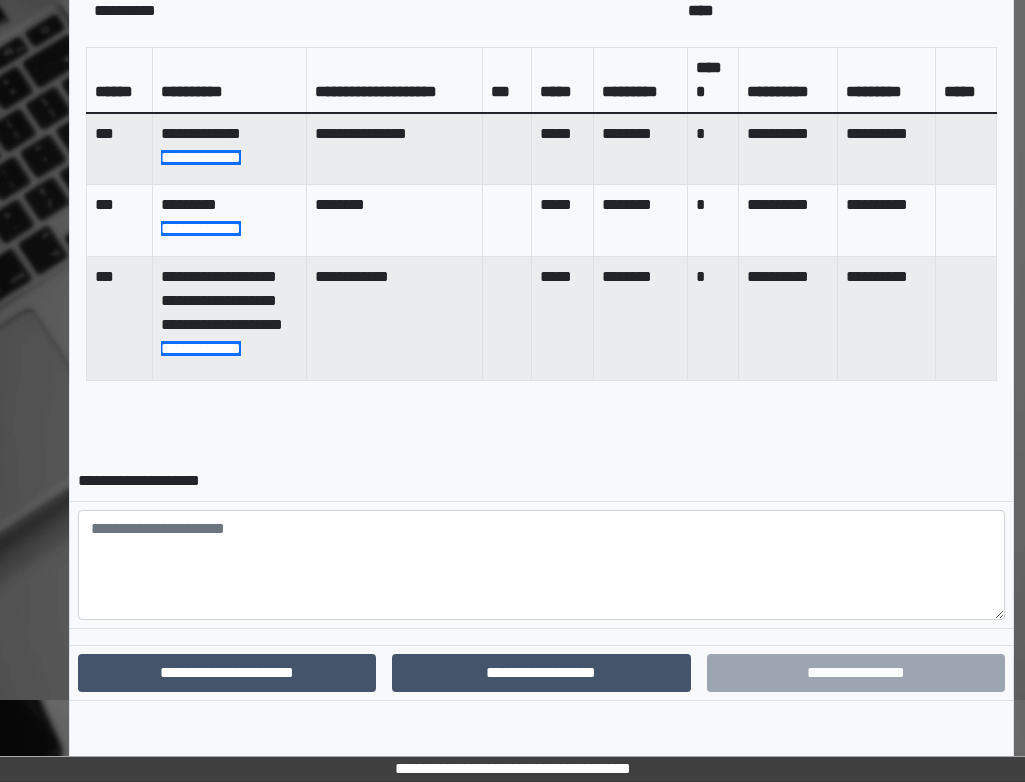scroll, scrollTop: 791, scrollLeft: 0, axis: vertical 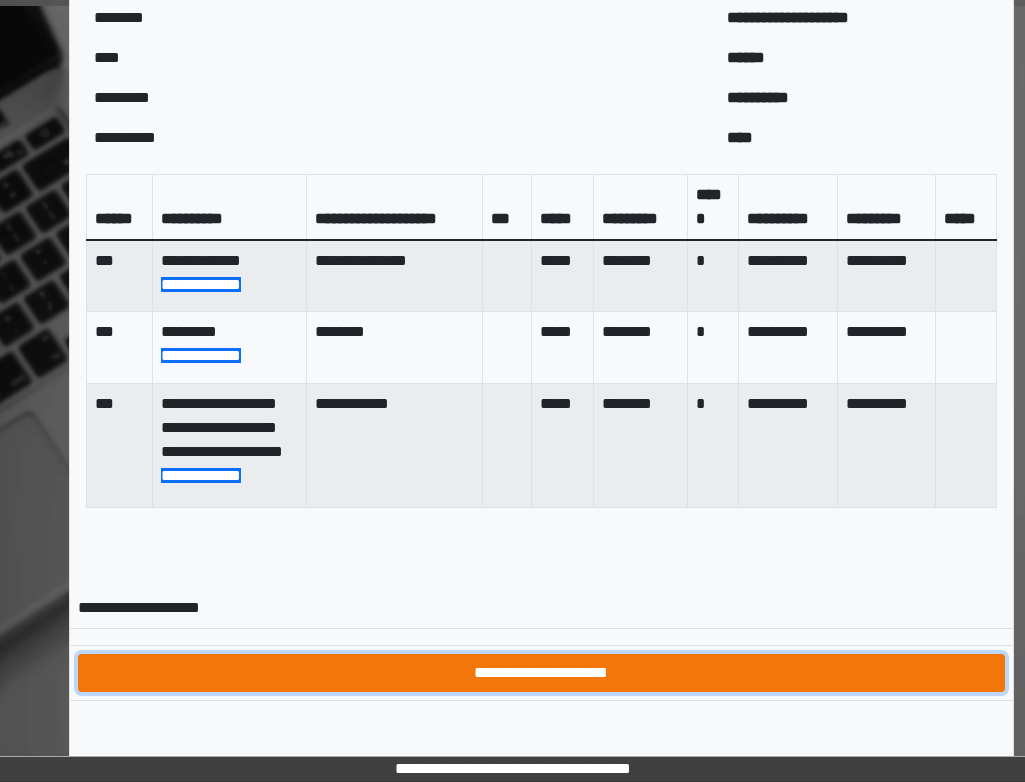 click on "**********" at bounding box center [542, 673] 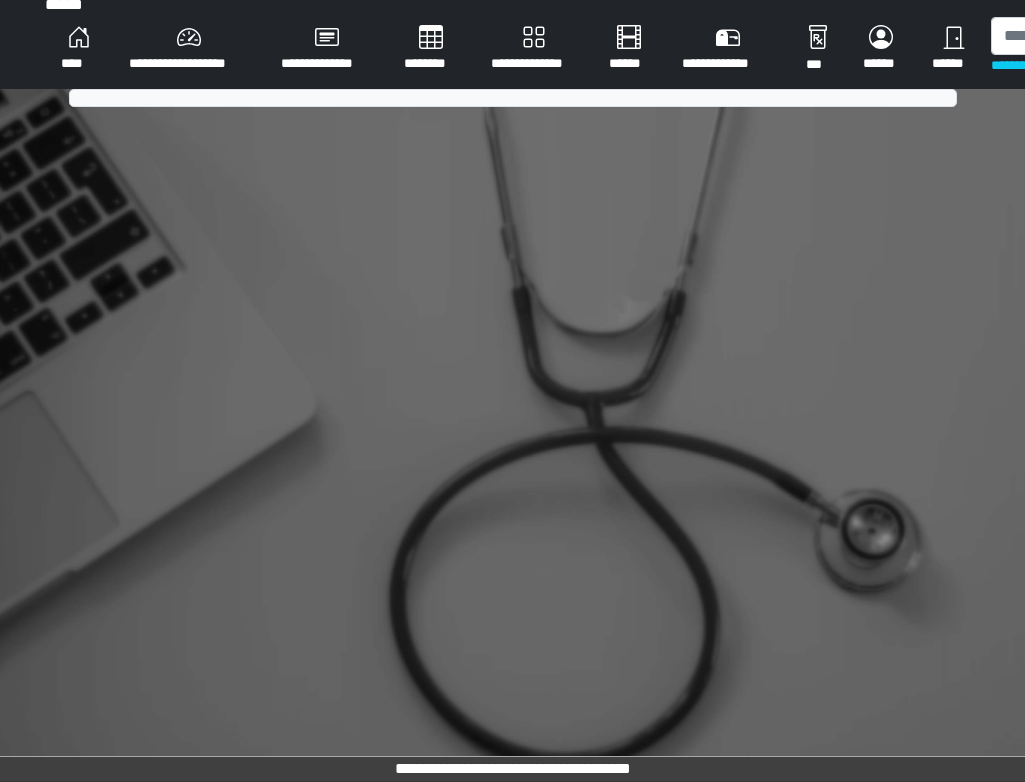 scroll, scrollTop: 551, scrollLeft: 0, axis: vertical 